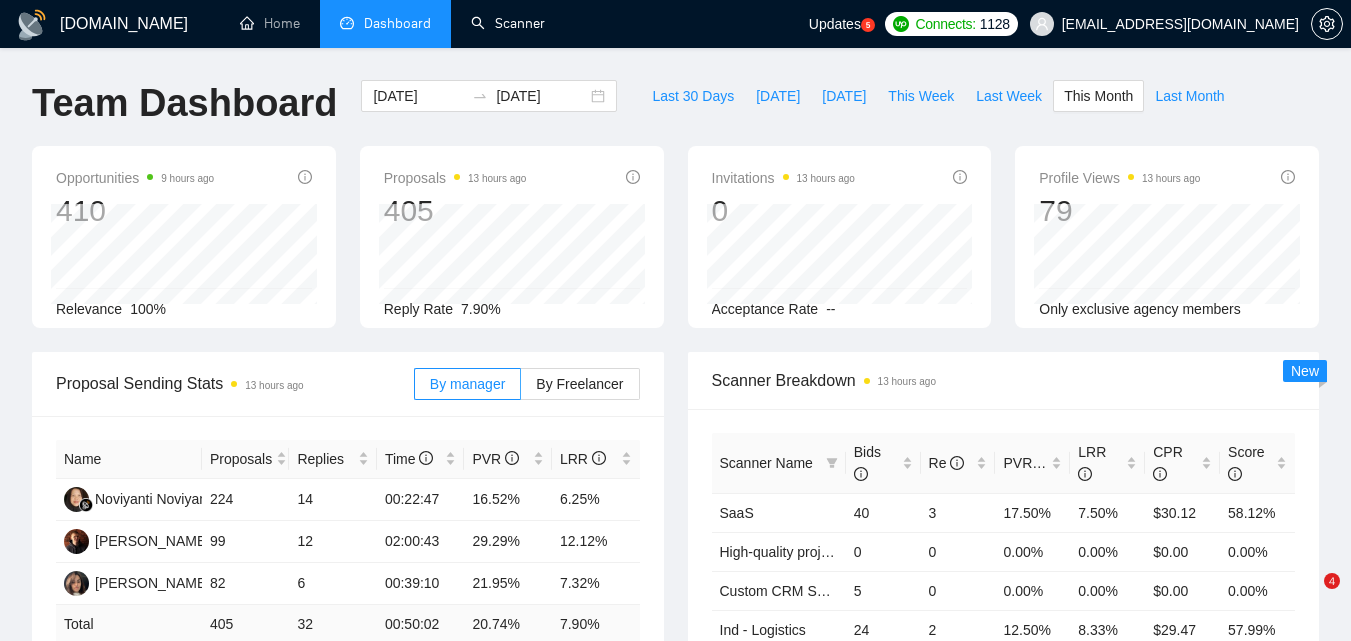 scroll, scrollTop: 300, scrollLeft: 0, axis: vertical 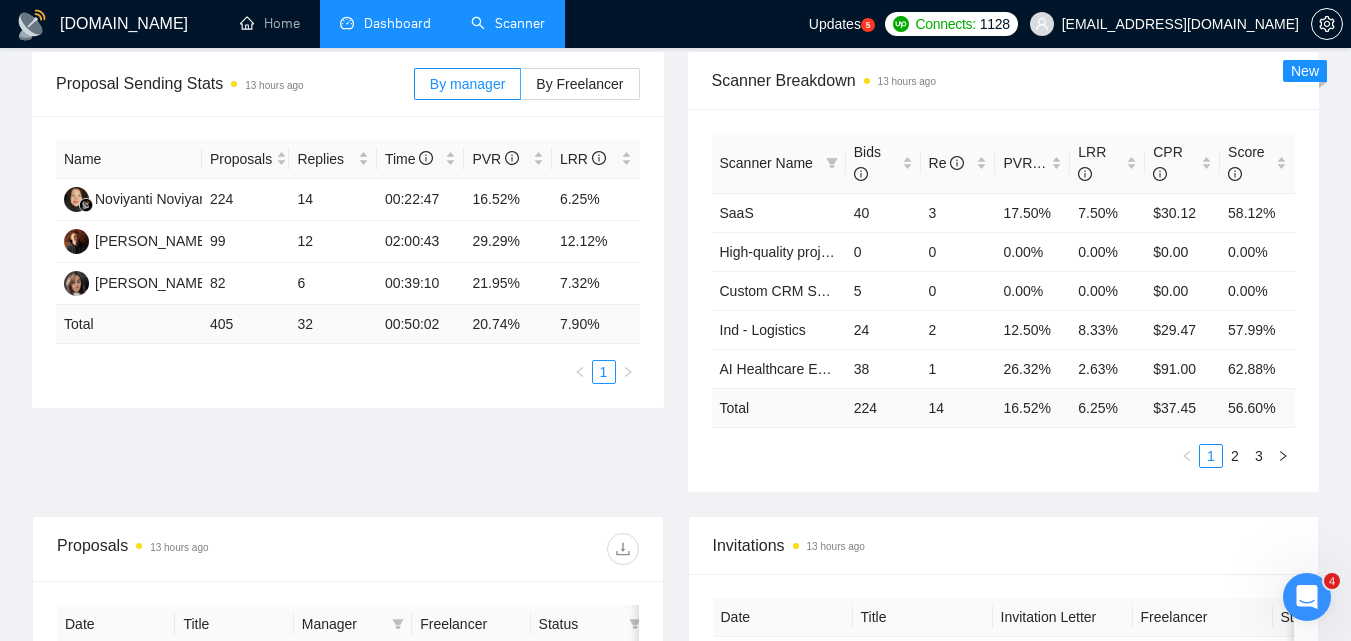 drag, startPoint x: 0, startPoint y: 0, endPoint x: 508, endPoint y: 26, distance: 508.66492 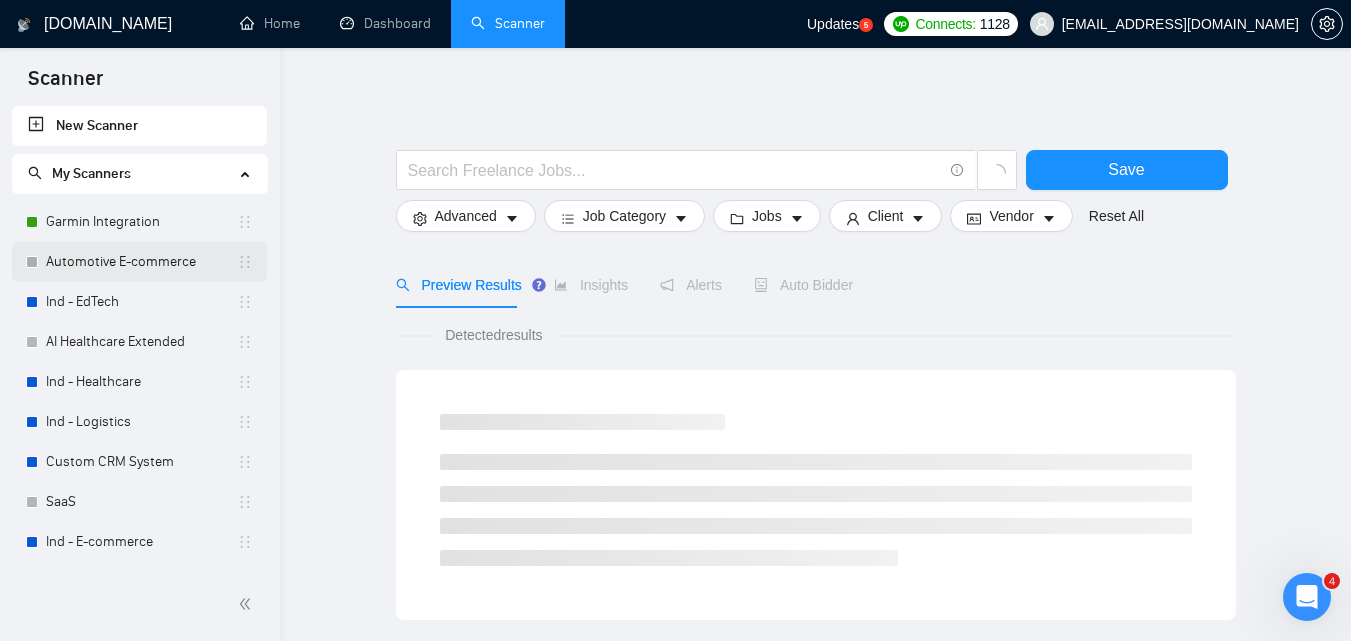 click on "Automotive E-commerce" at bounding box center (141, 262) 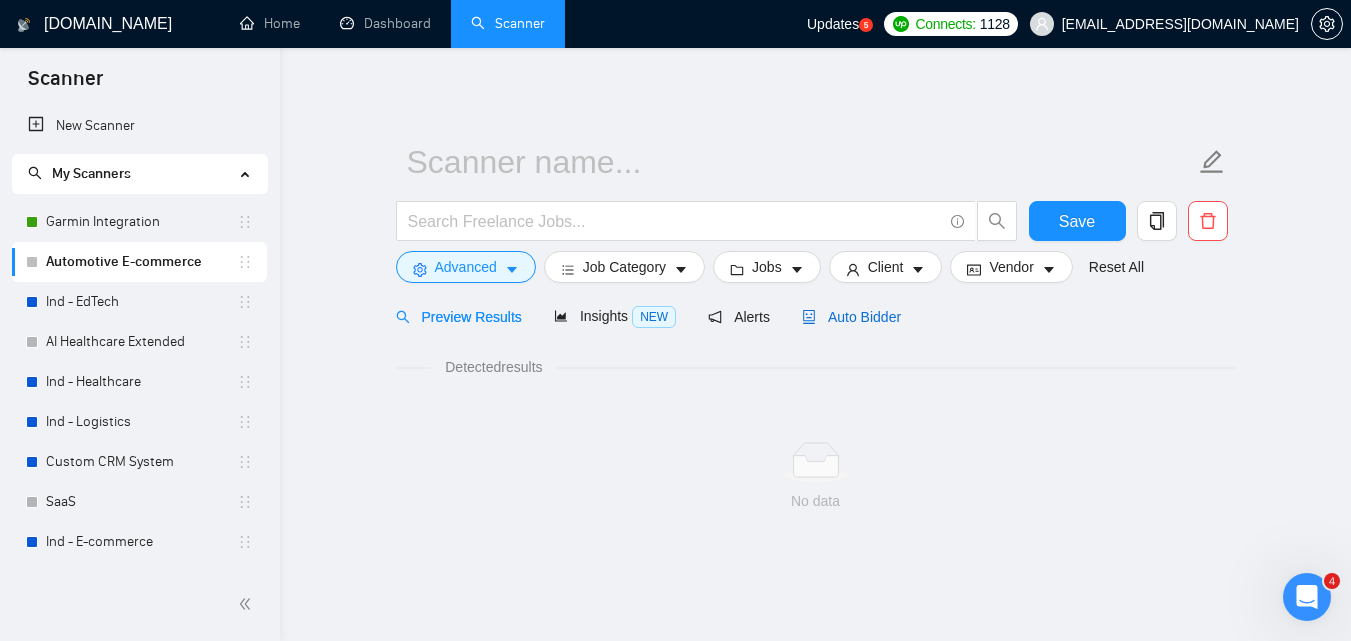 click on "Auto Bidder" at bounding box center (851, 317) 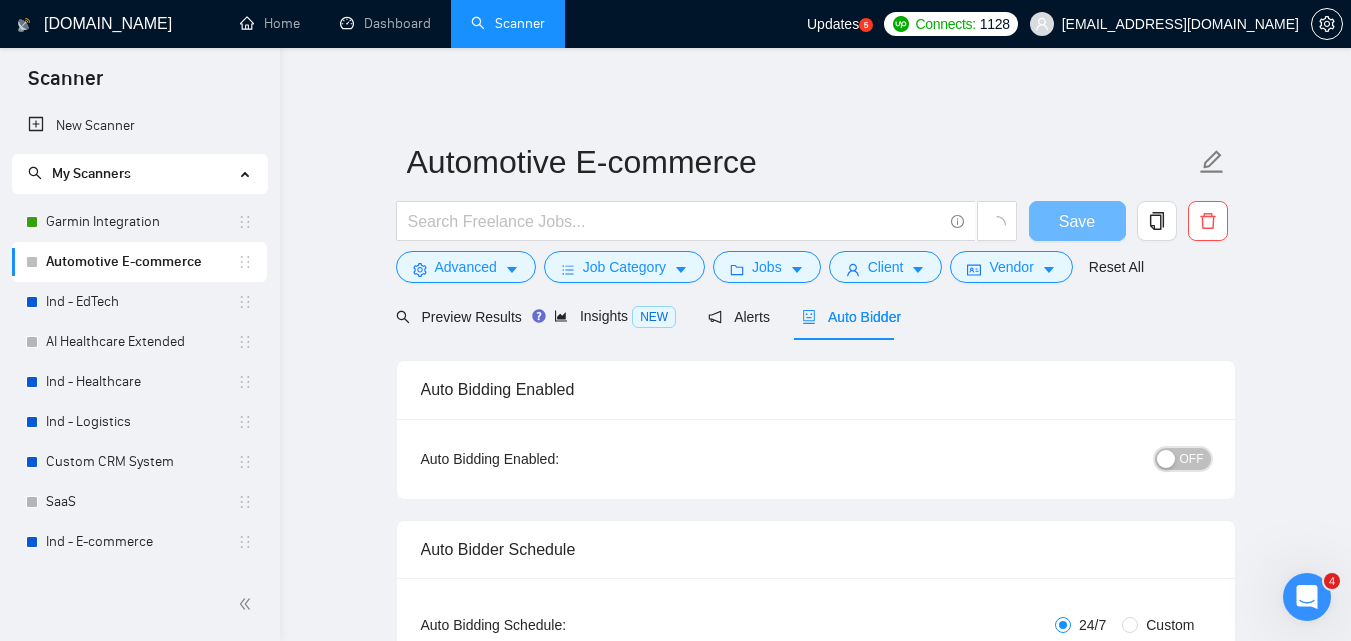 click on "OFF" at bounding box center (1192, 459) 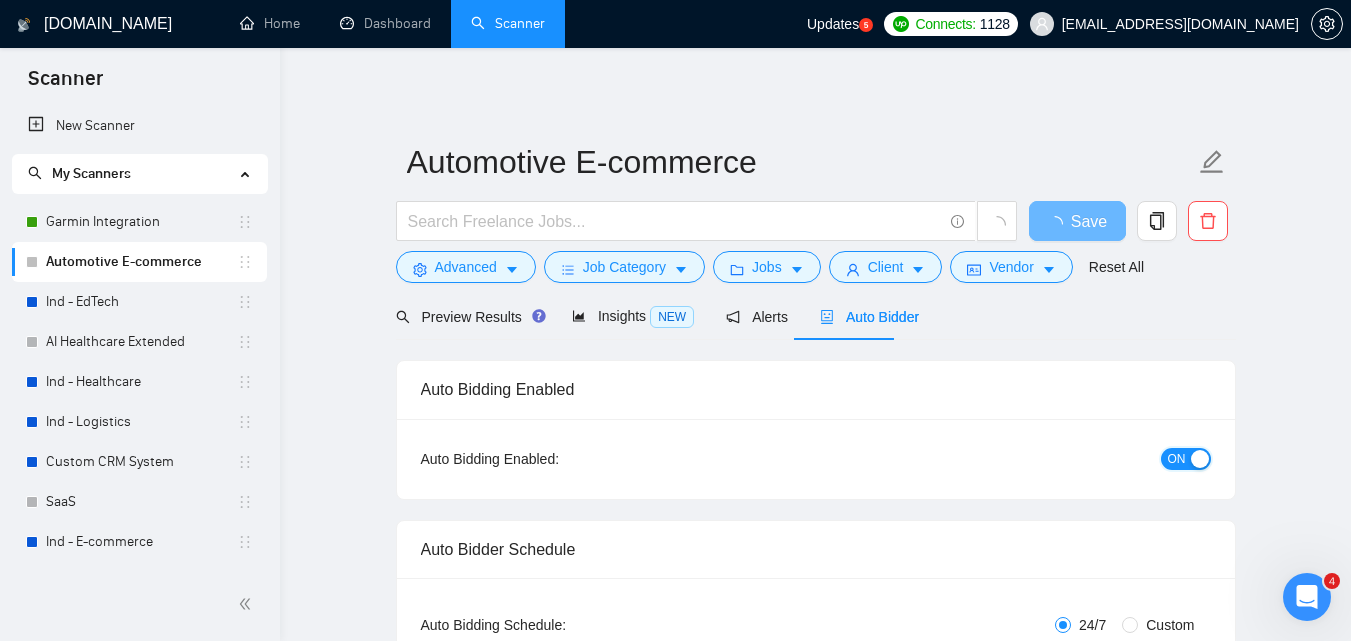 type 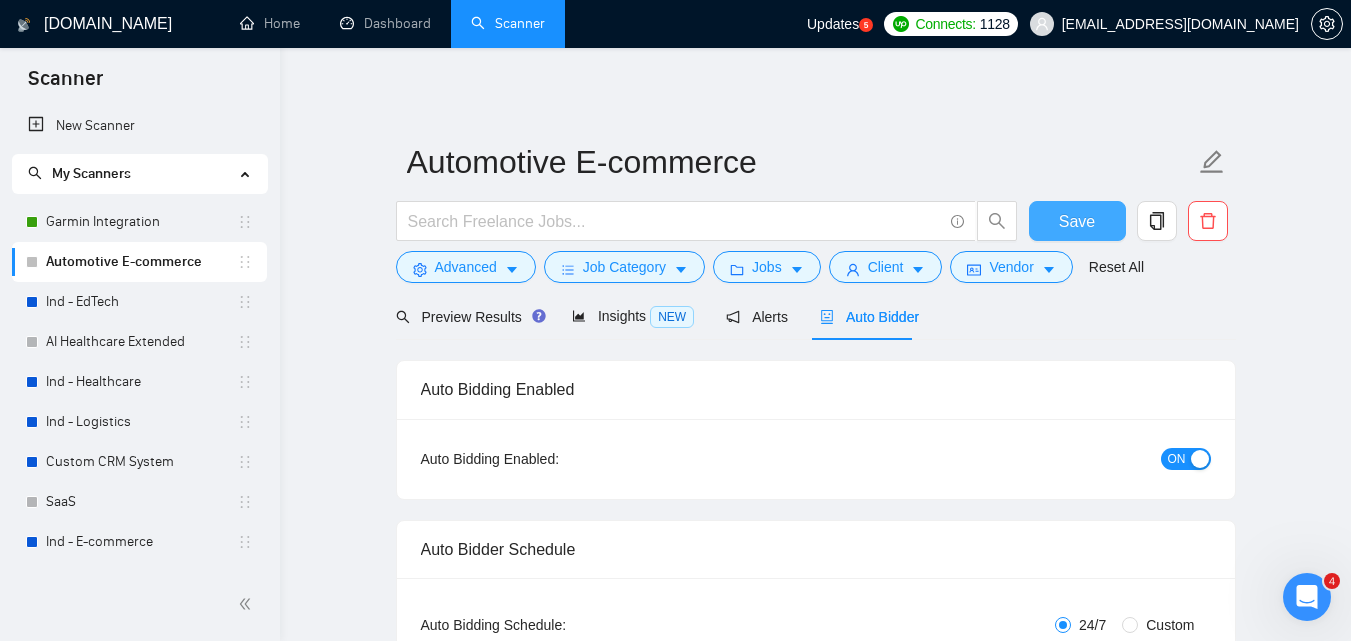 click on "Save" at bounding box center (1077, 221) 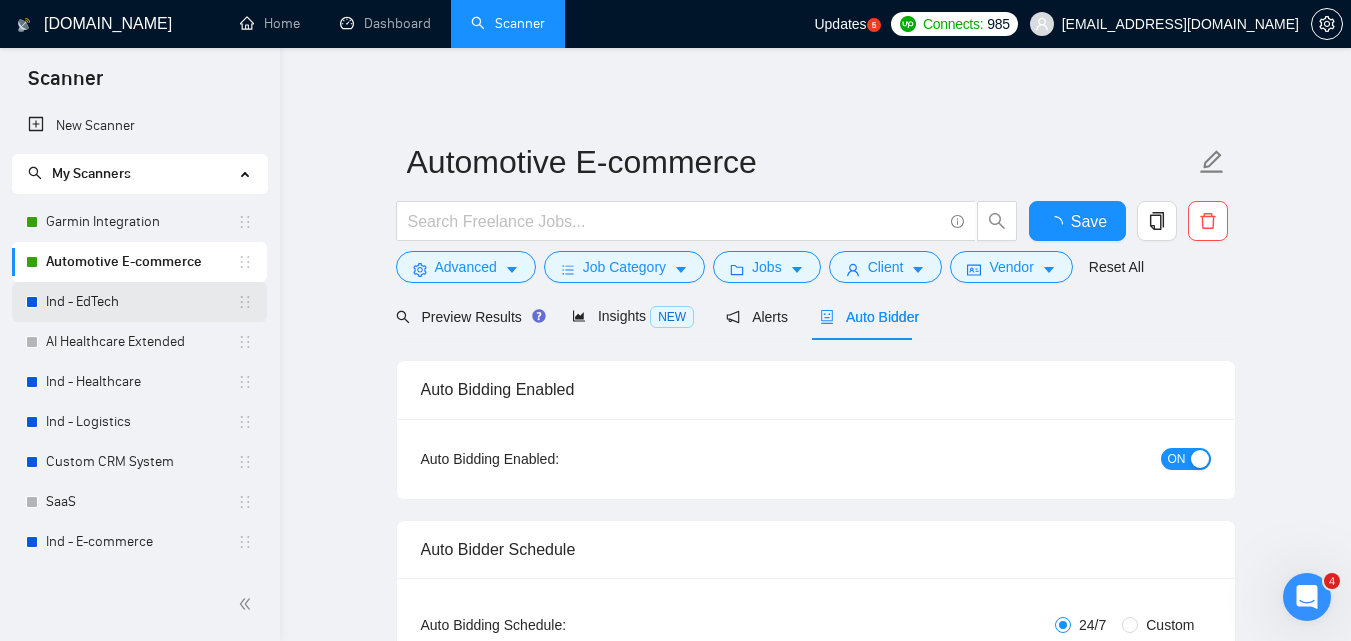 click on "Ind - EdTech" at bounding box center [141, 302] 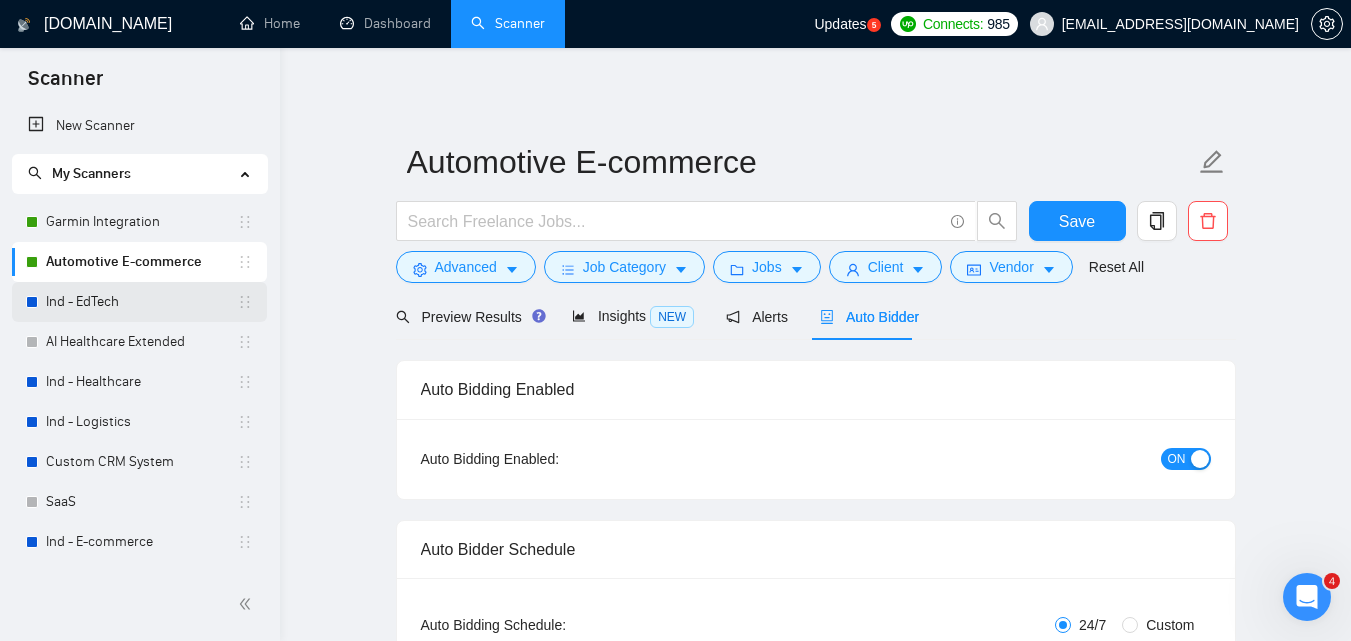 type 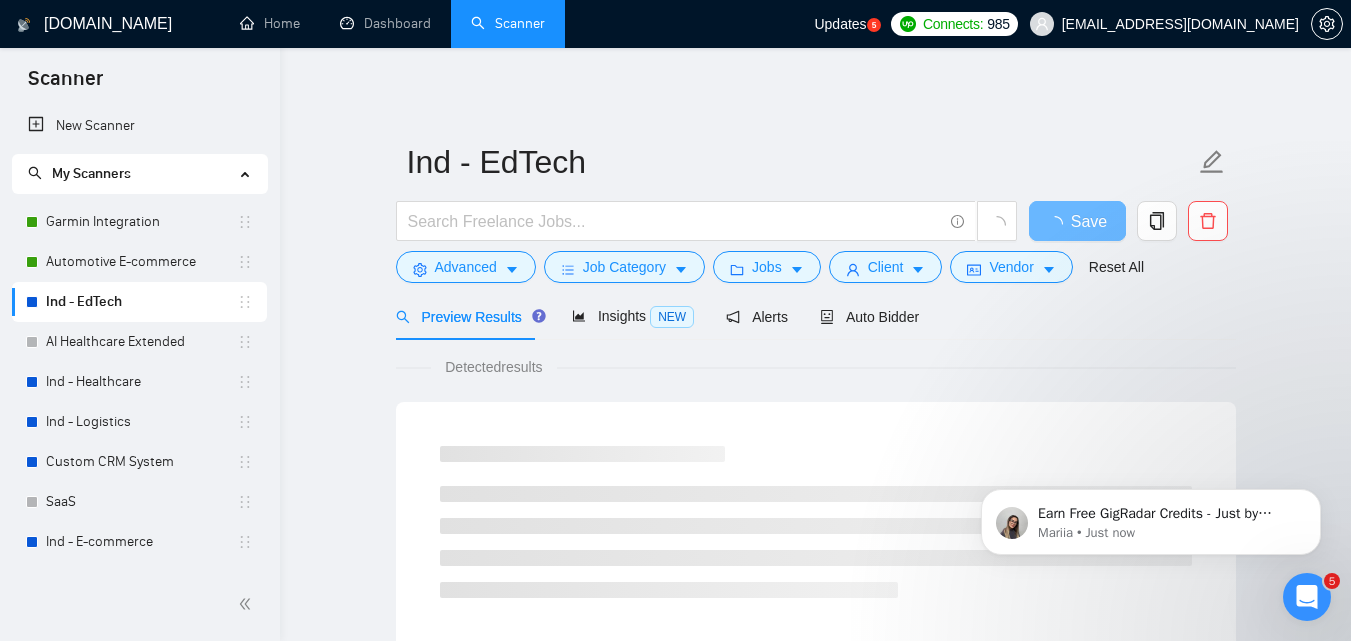 scroll, scrollTop: 0, scrollLeft: 0, axis: both 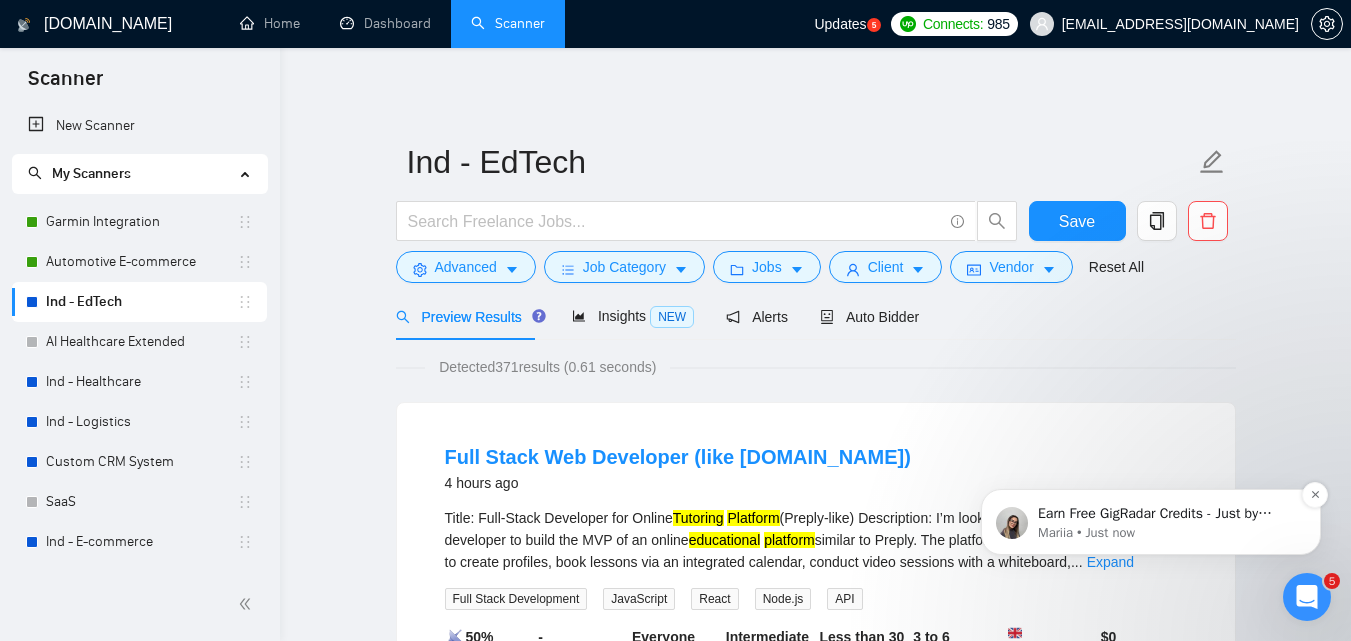 click on "Earn Free GigRadar Credits - Just by Sharing Your Story! 💬 Want more credits for sending proposals? It’s simple - share, inspire, and get rewarded! 🤫 Here’s how you can earn free credits: Introduce yourself in the #intros channel of the GigRadar Upwork Community and grab +20 credits for sending bids., Post your success story (closed projects, high LRR, etc.) in the #general channel and claim +50 credits for sending bids. Why? GigRadar is building a powerful network of freelancers and agencies. We want you to make valuable connections, showcase your wins, and inspire others while getting rewarded! 🚀 Not a member yet? Join our Slack community now 👉 Join Slack Community Claiming your credits is easy: Reply to this message with a screenshot of your post, and our Tech Support Team will instantly top up your credits! 💸" at bounding box center [1167, 514] 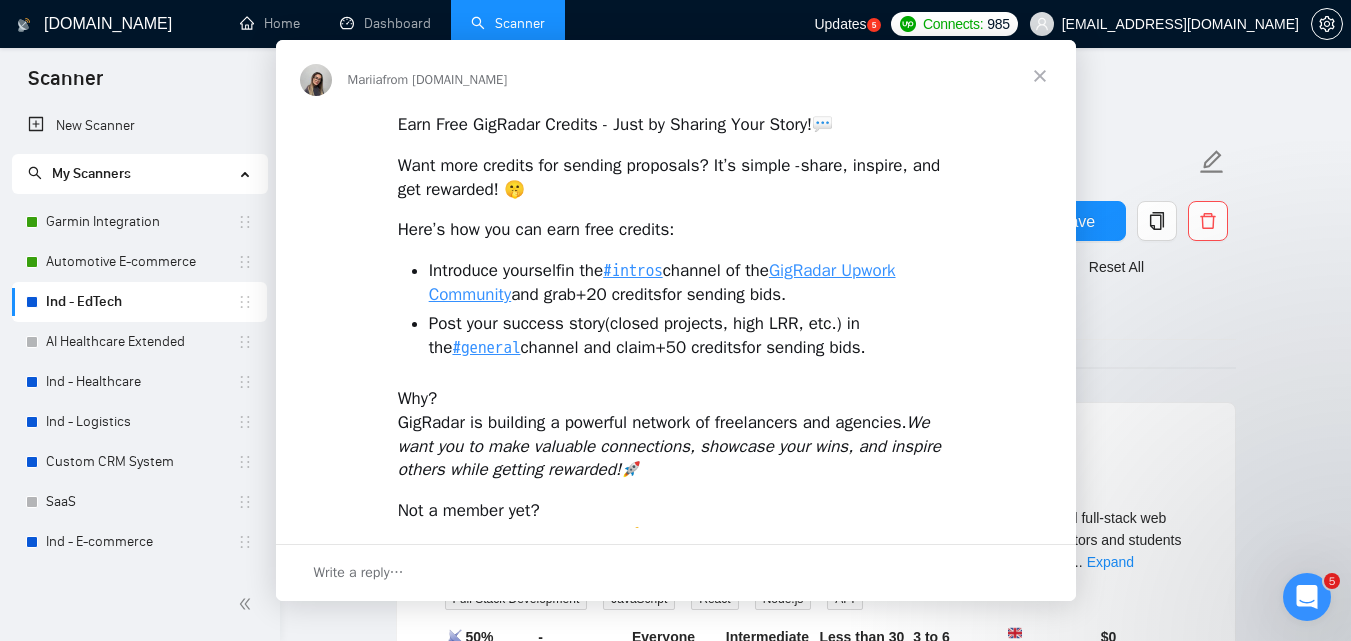 scroll, scrollTop: 0, scrollLeft: 0, axis: both 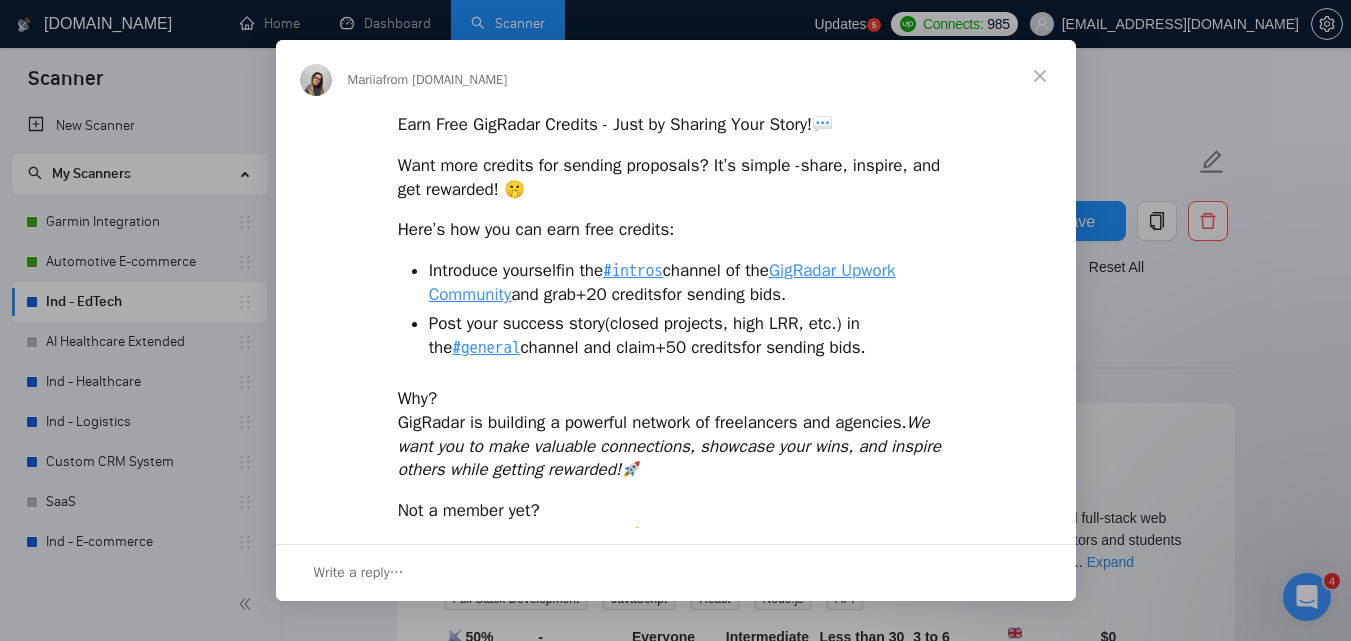 click at bounding box center [1040, 76] 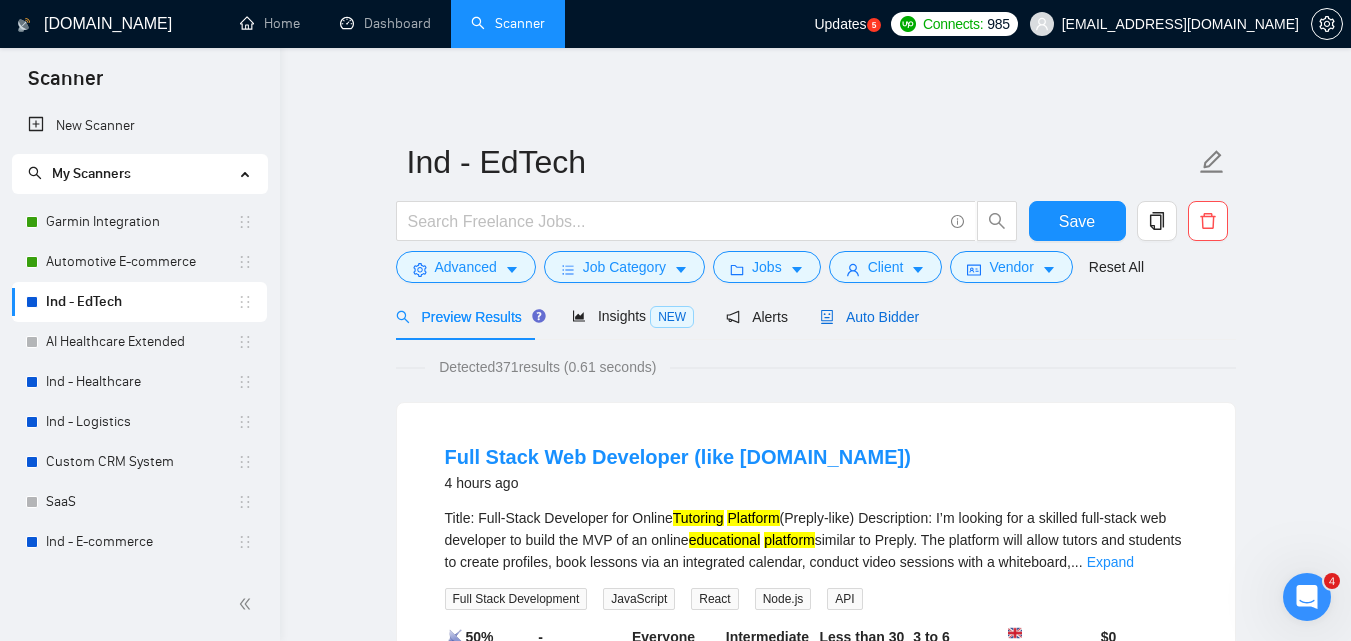 click on "Auto Bidder" at bounding box center [869, 317] 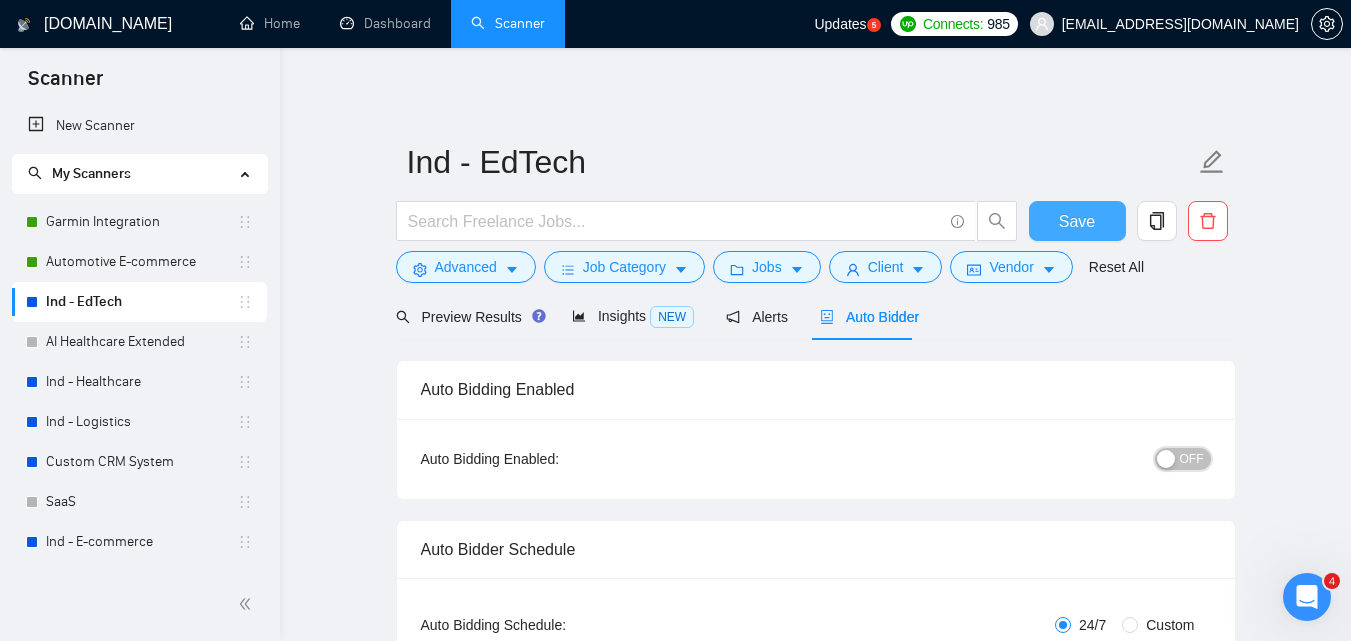 click on "OFF" at bounding box center [1192, 459] 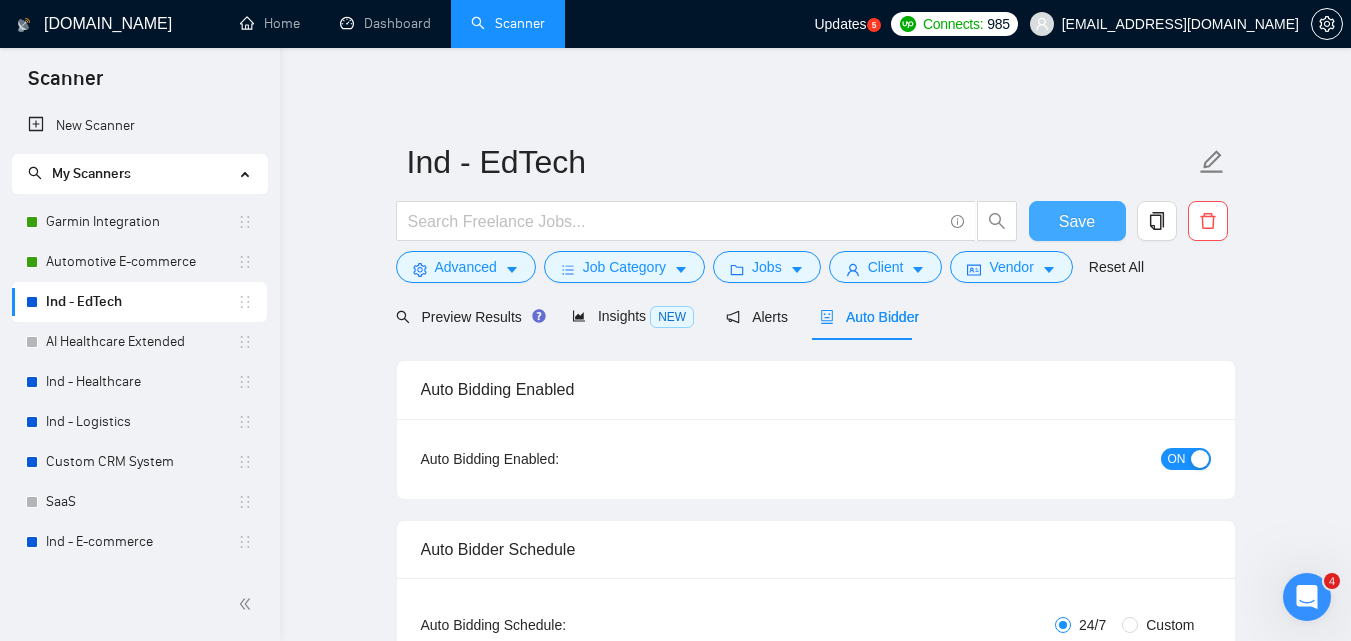click on "Save" at bounding box center (1077, 221) 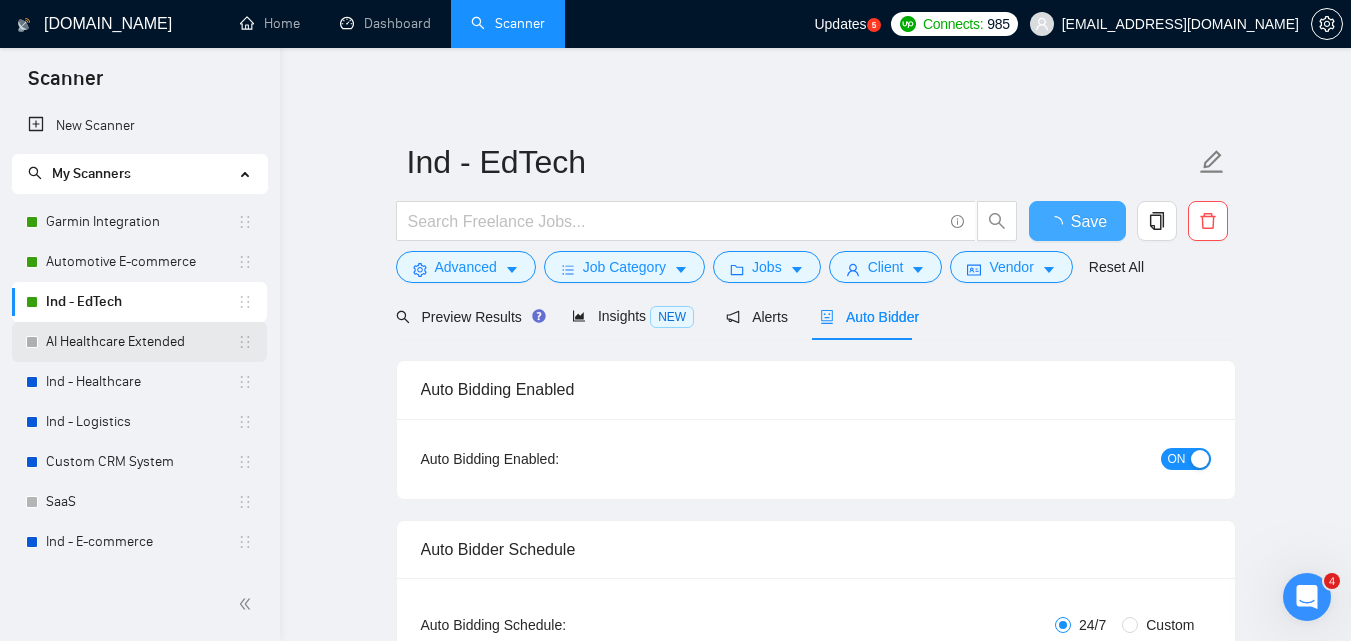 type 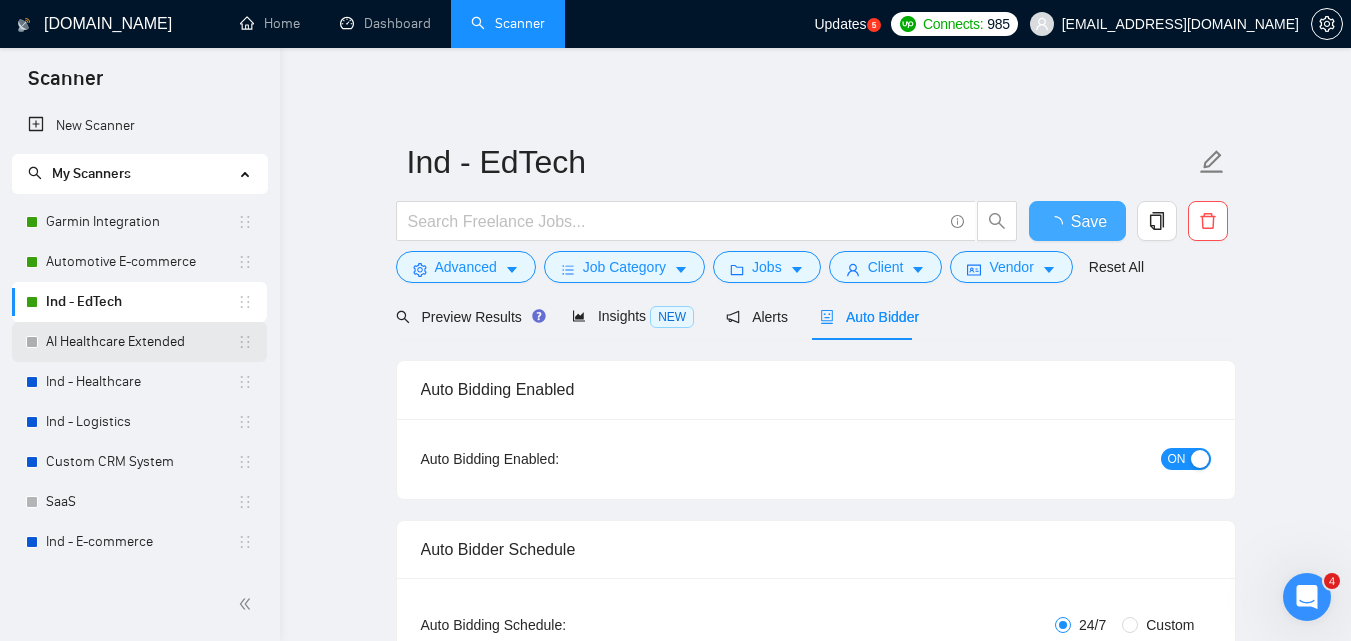 checkbox on "true" 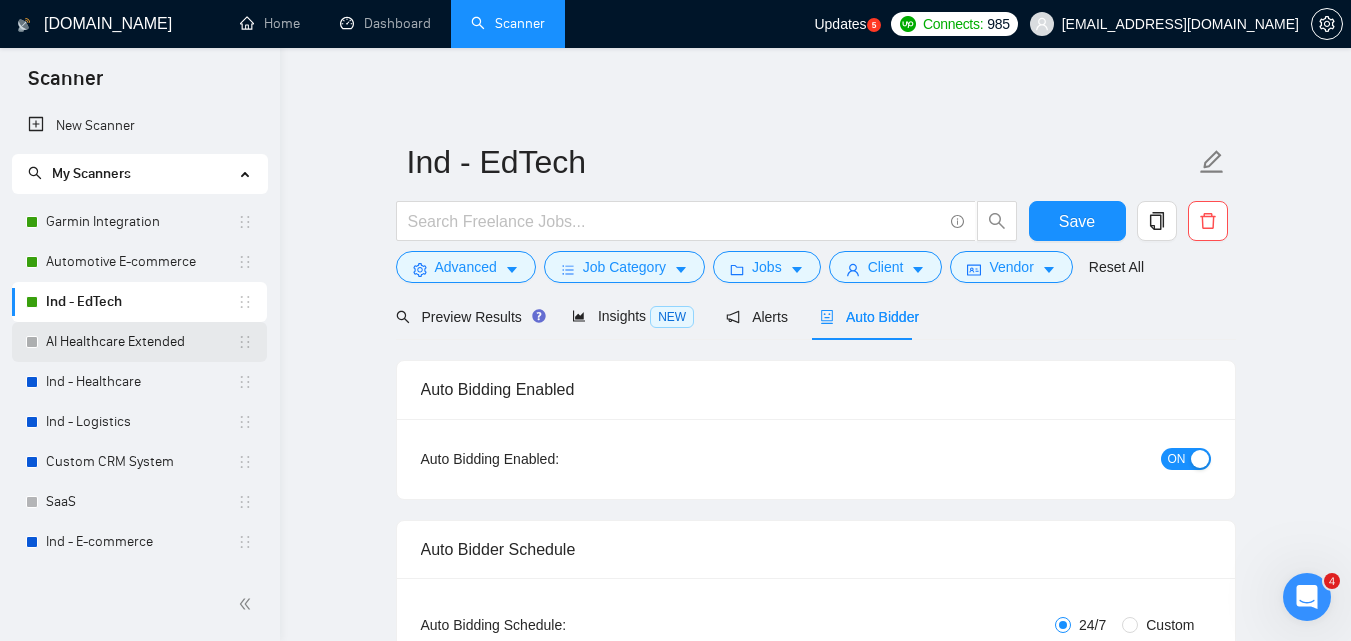 click on "AI Healthcare Extended" at bounding box center [141, 342] 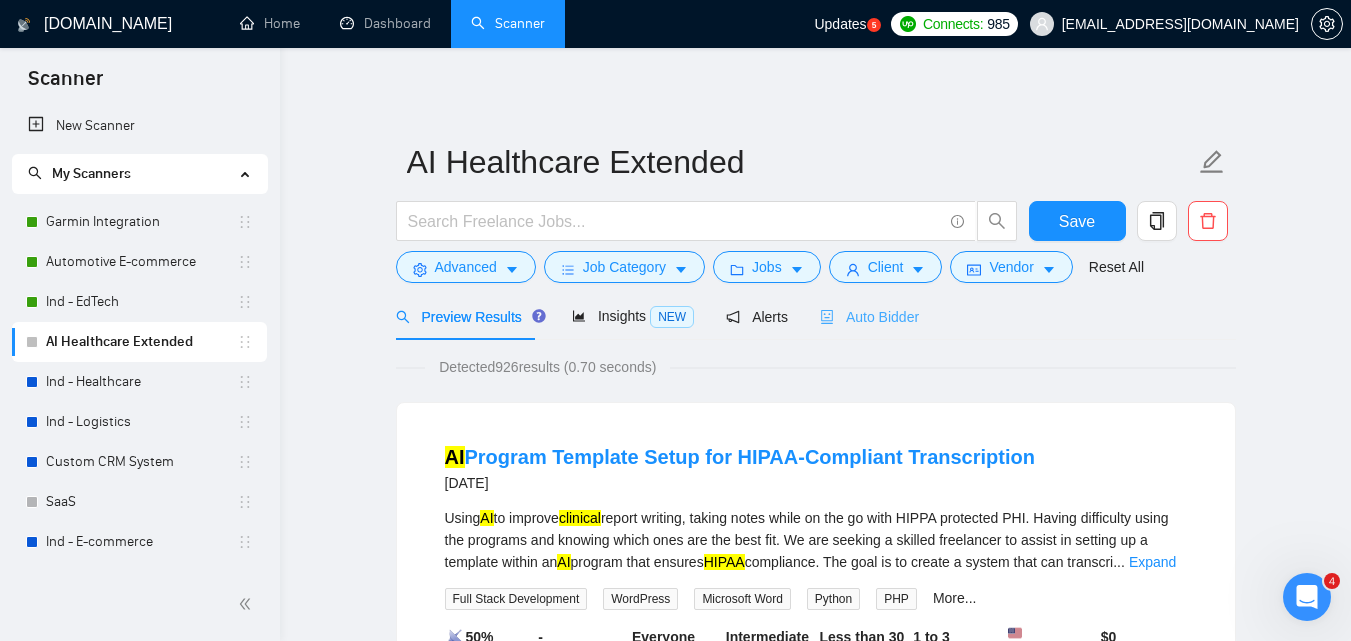click on "Auto Bidder" at bounding box center (869, 316) 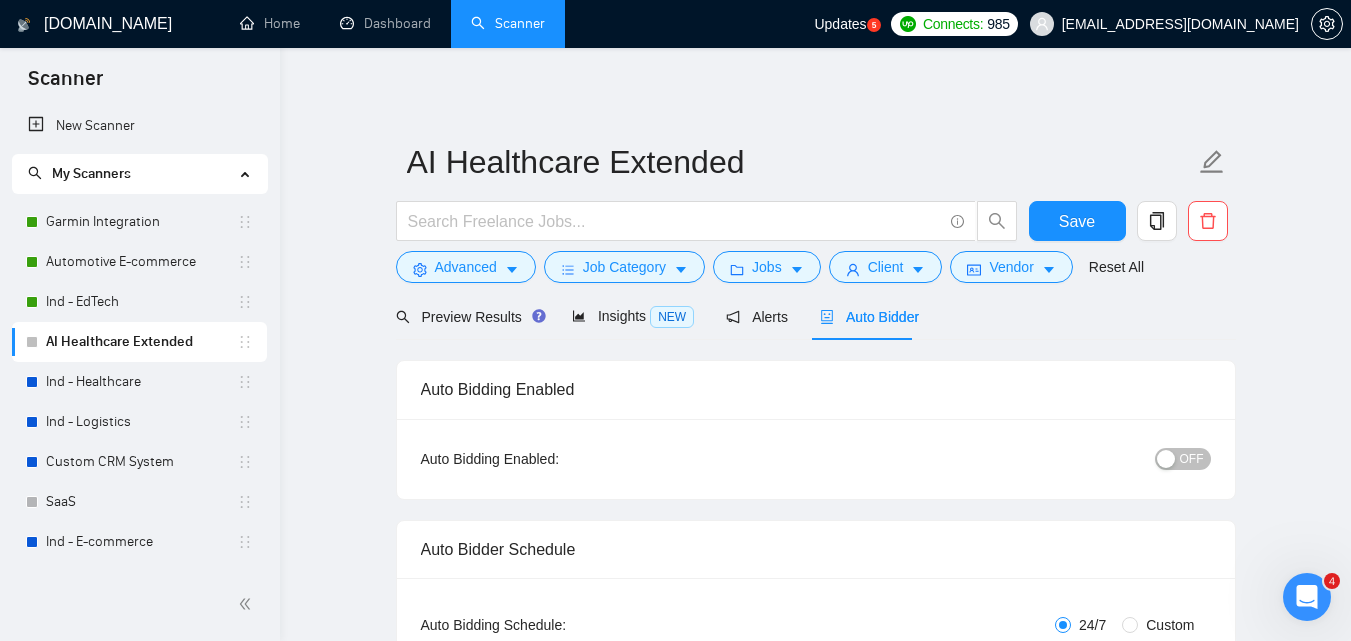 click at bounding box center [1166, 459] 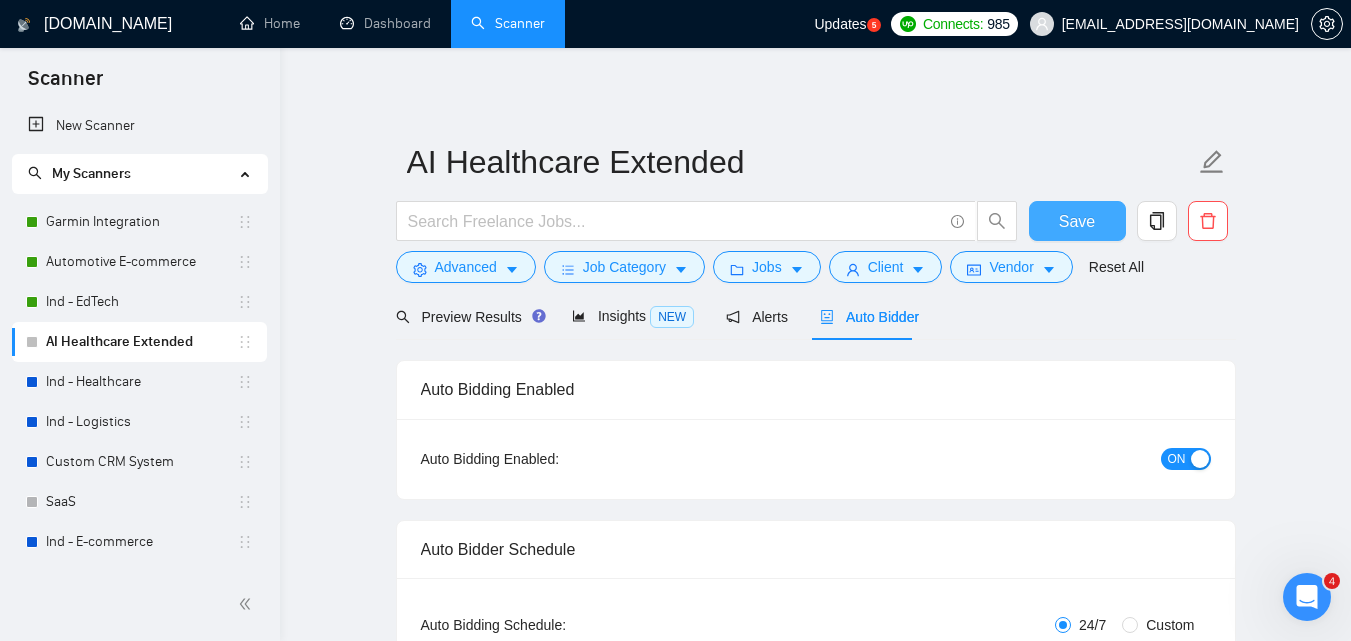 click on "Save" at bounding box center (1077, 221) 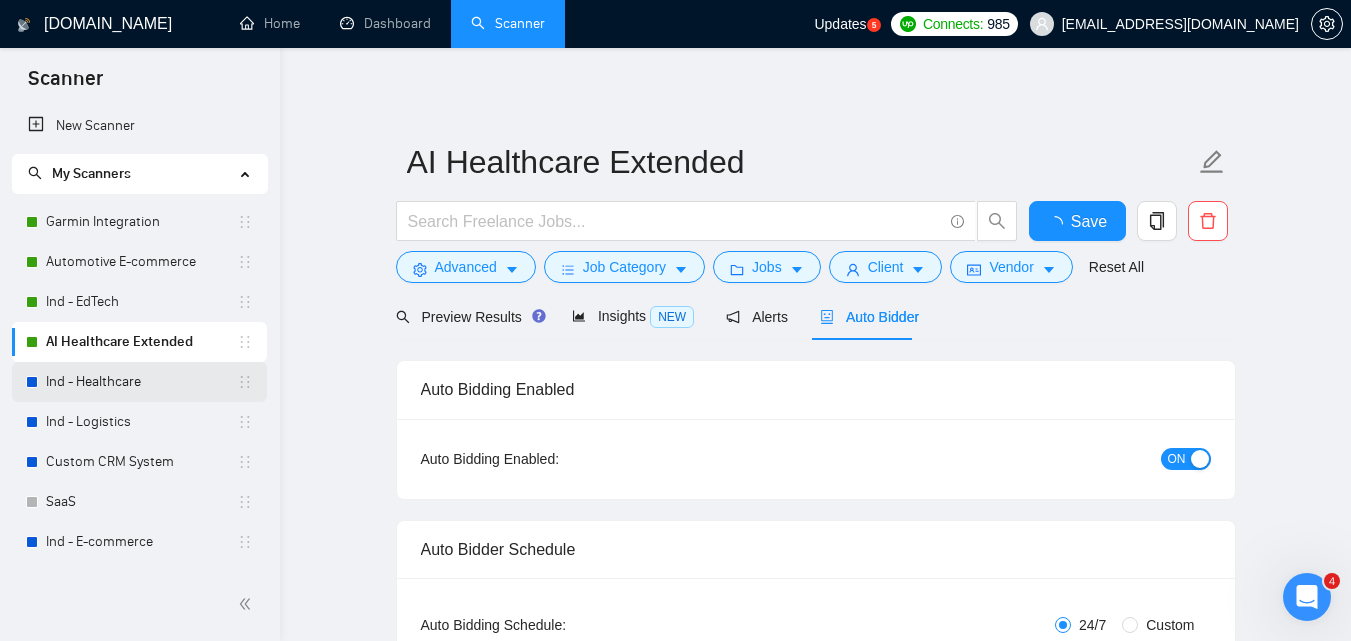 click on "Ind - Healthcare" at bounding box center (141, 382) 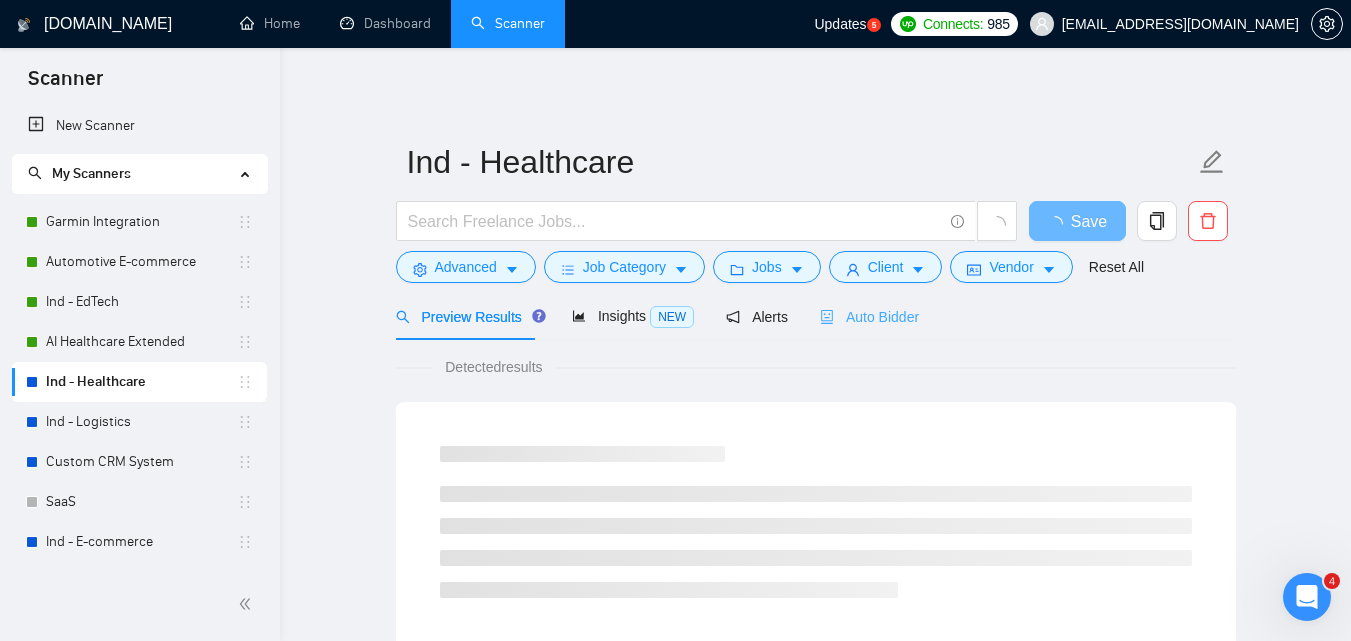 click on "Auto Bidder" at bounding box center (869, 316) 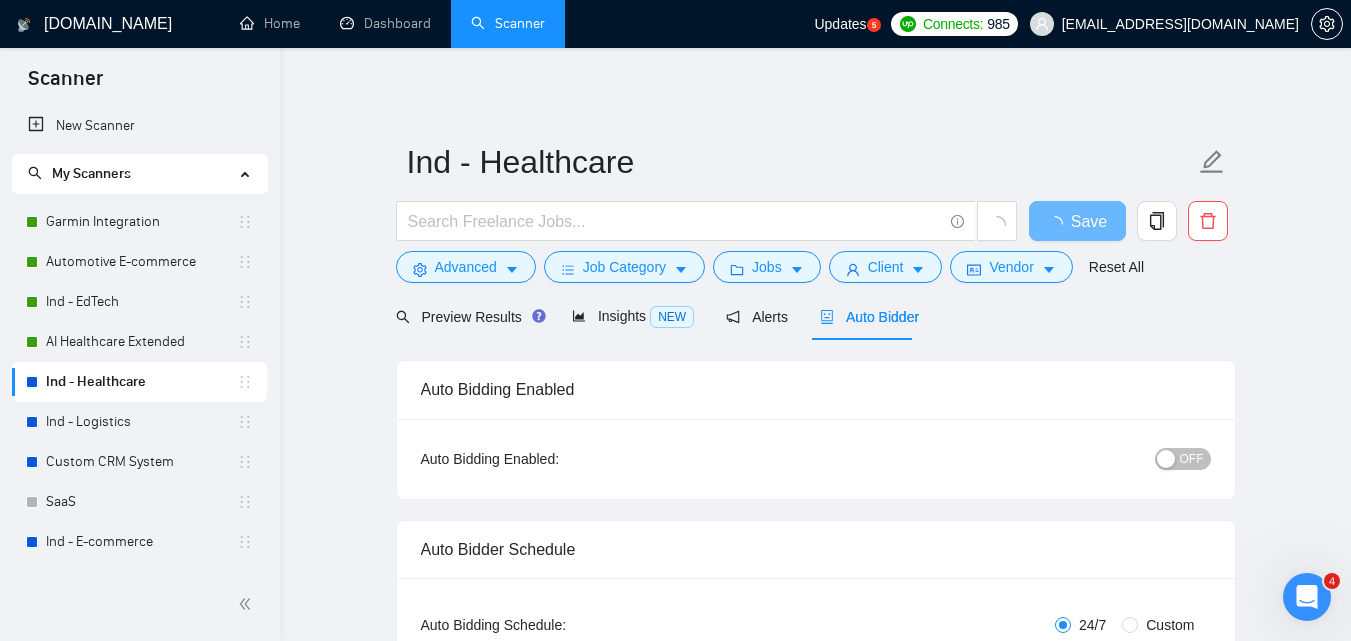 type 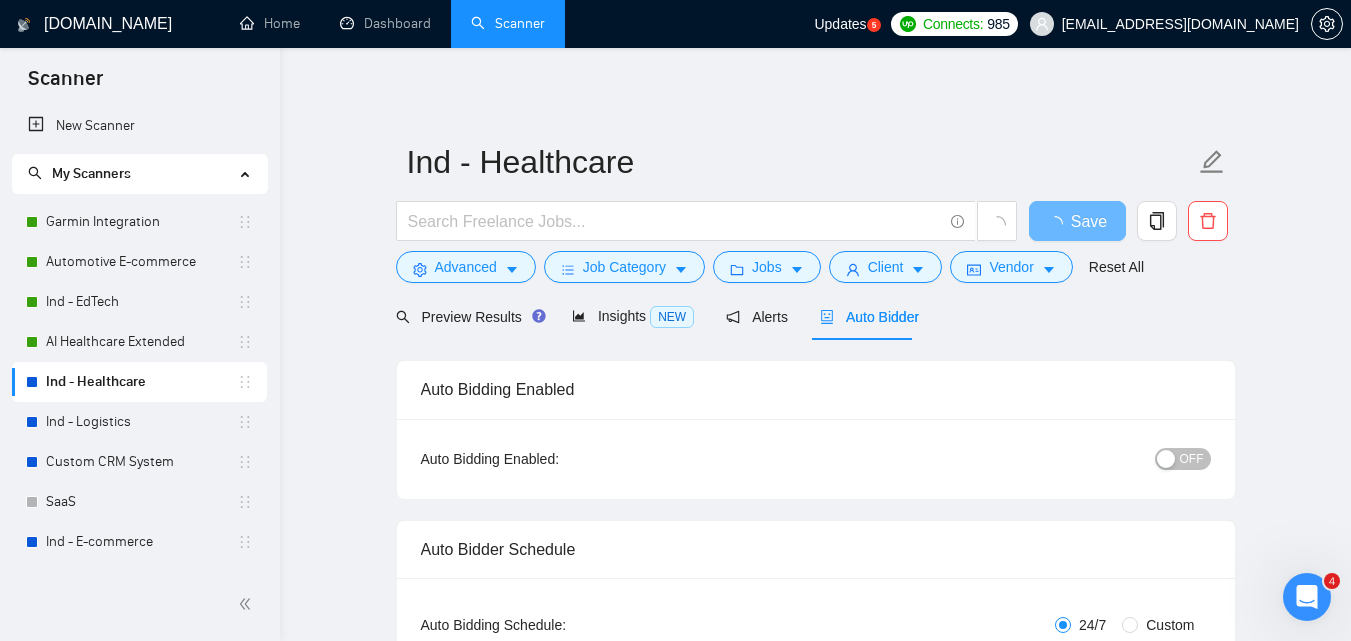 checkbox on "true" 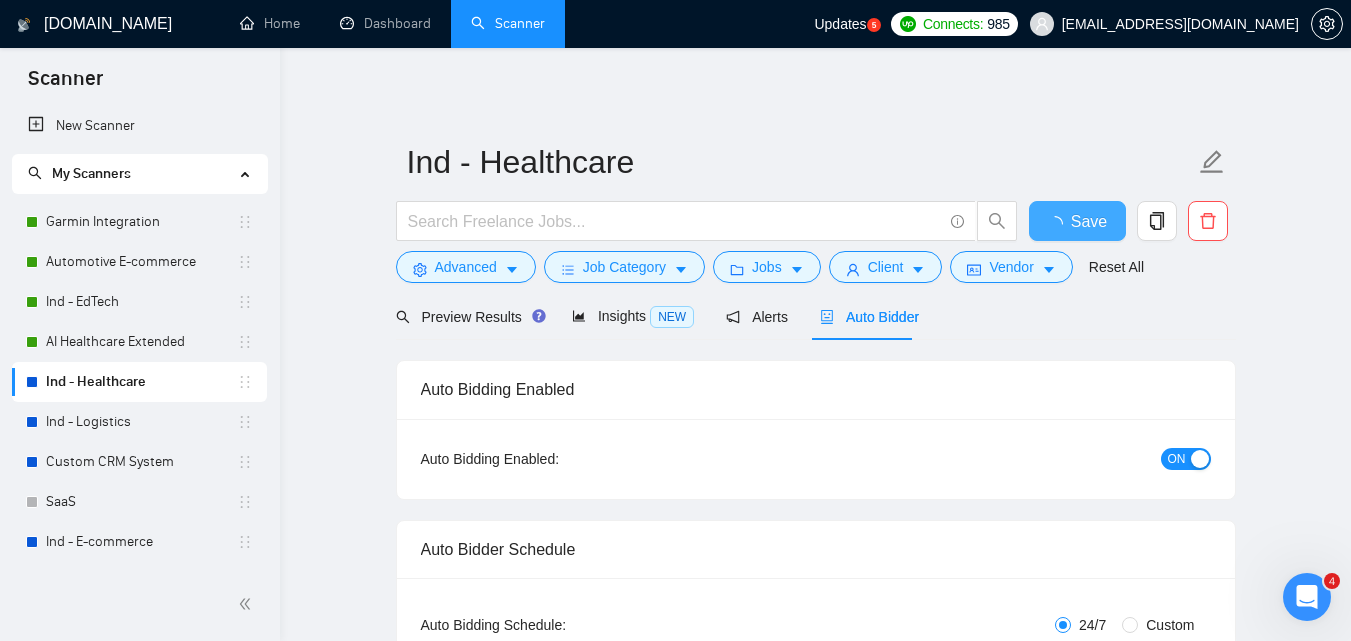 click on "Save" at bounding box center (1089, 221) 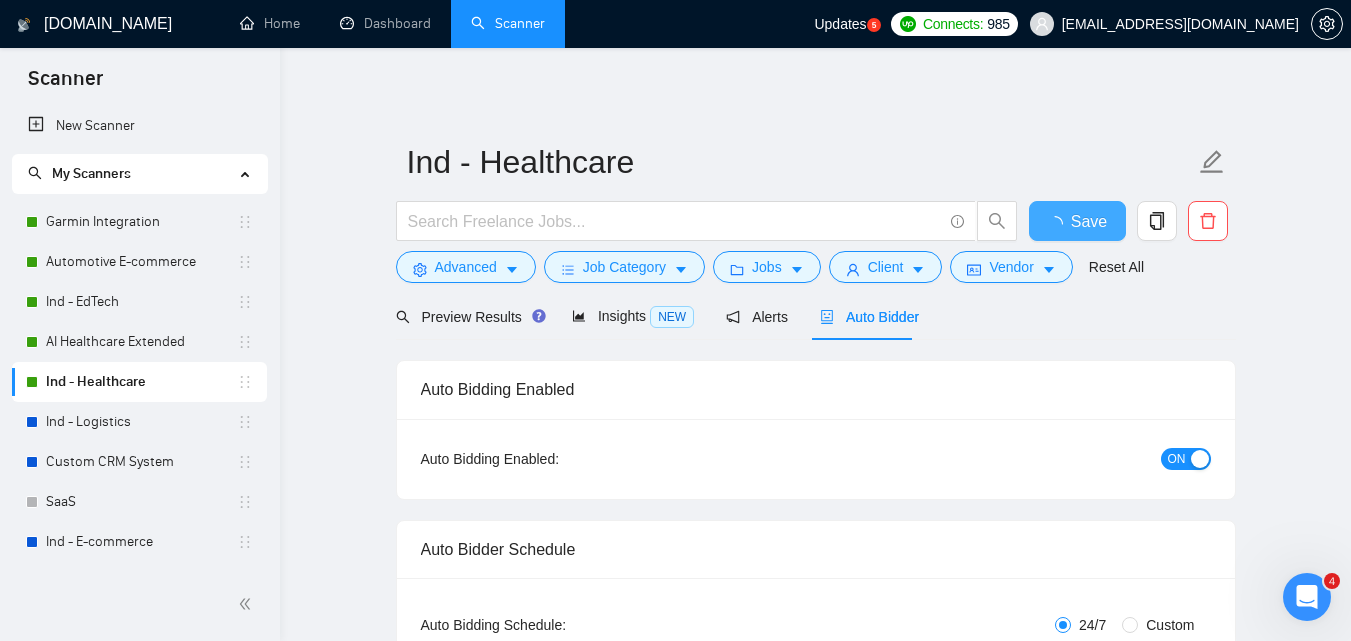 type 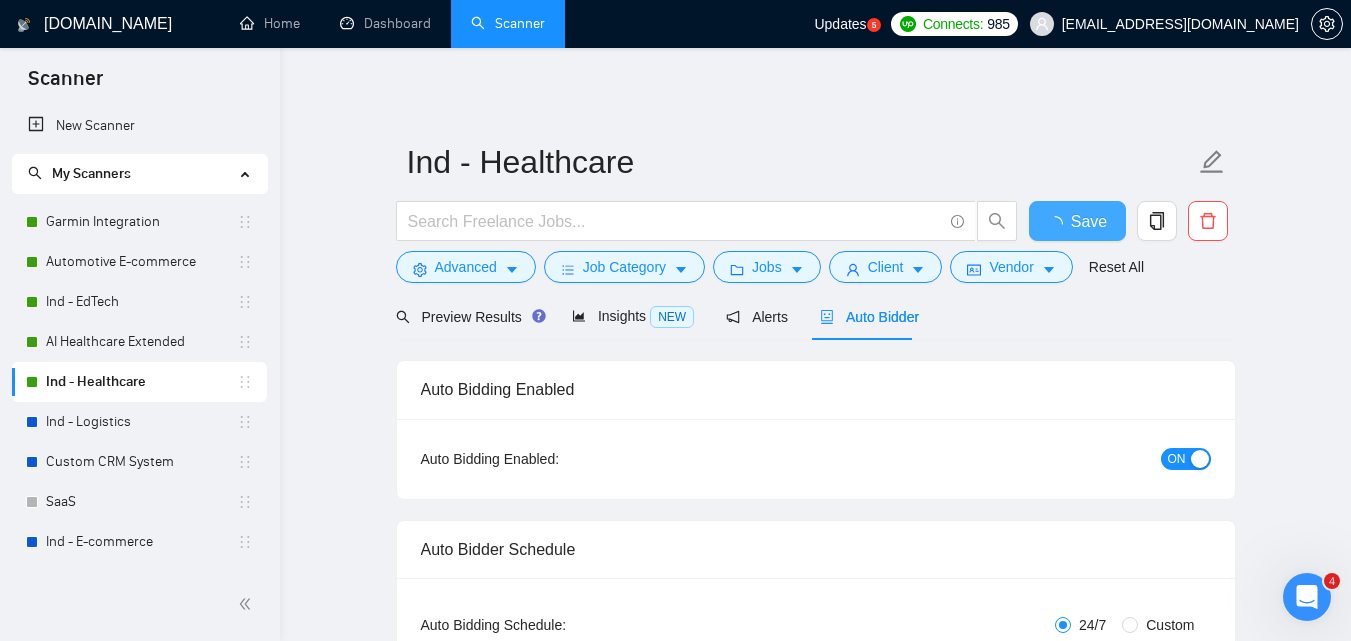 checkbox on "true" 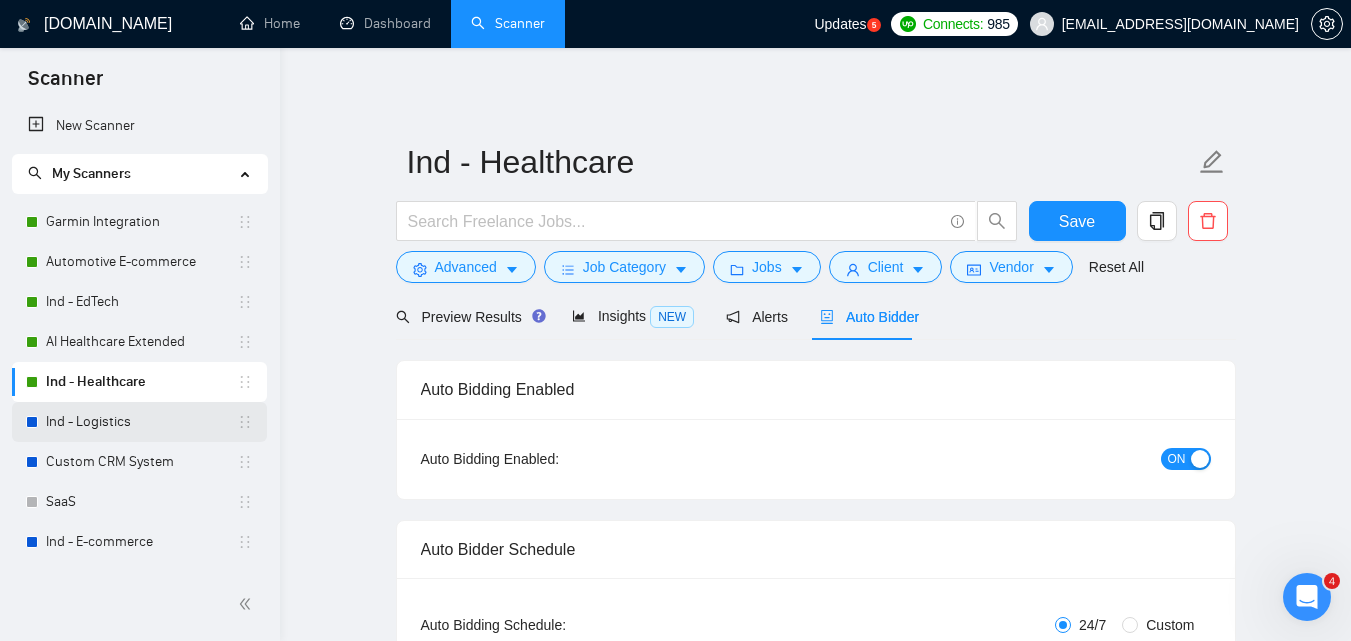 click on "Ind - Logistics" at bounding box center (141, 422) 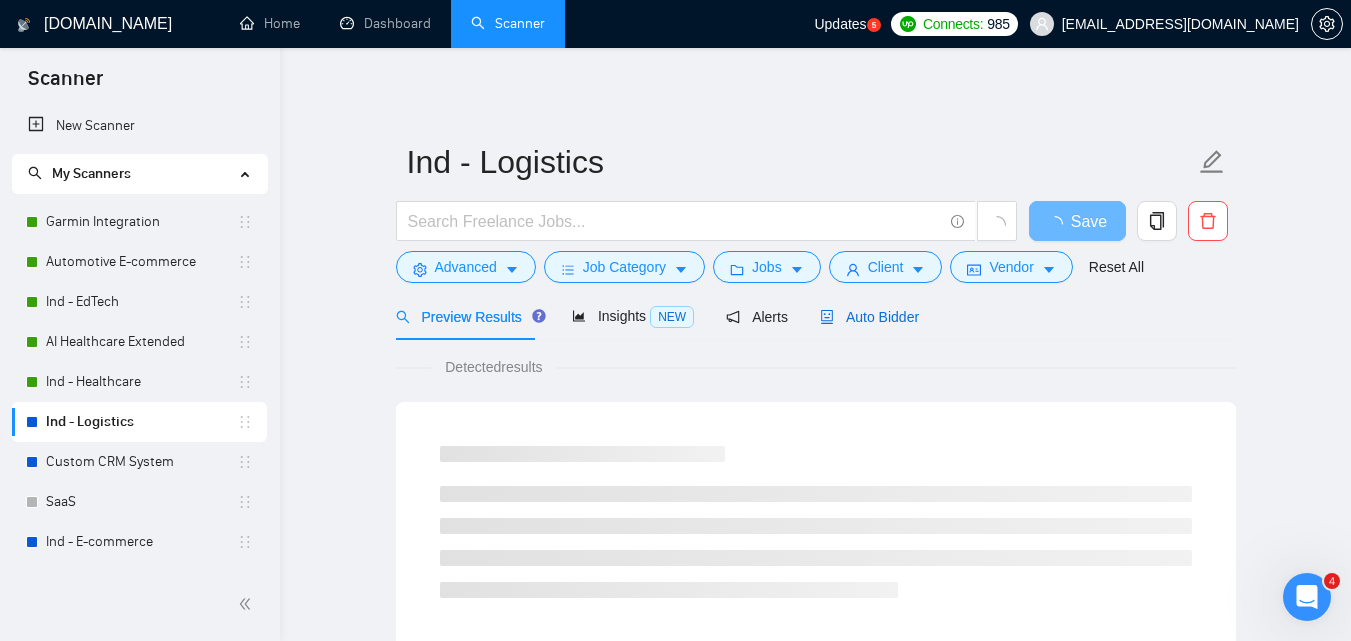 click on "Auto Bidder" at bounding box center (869, 317) 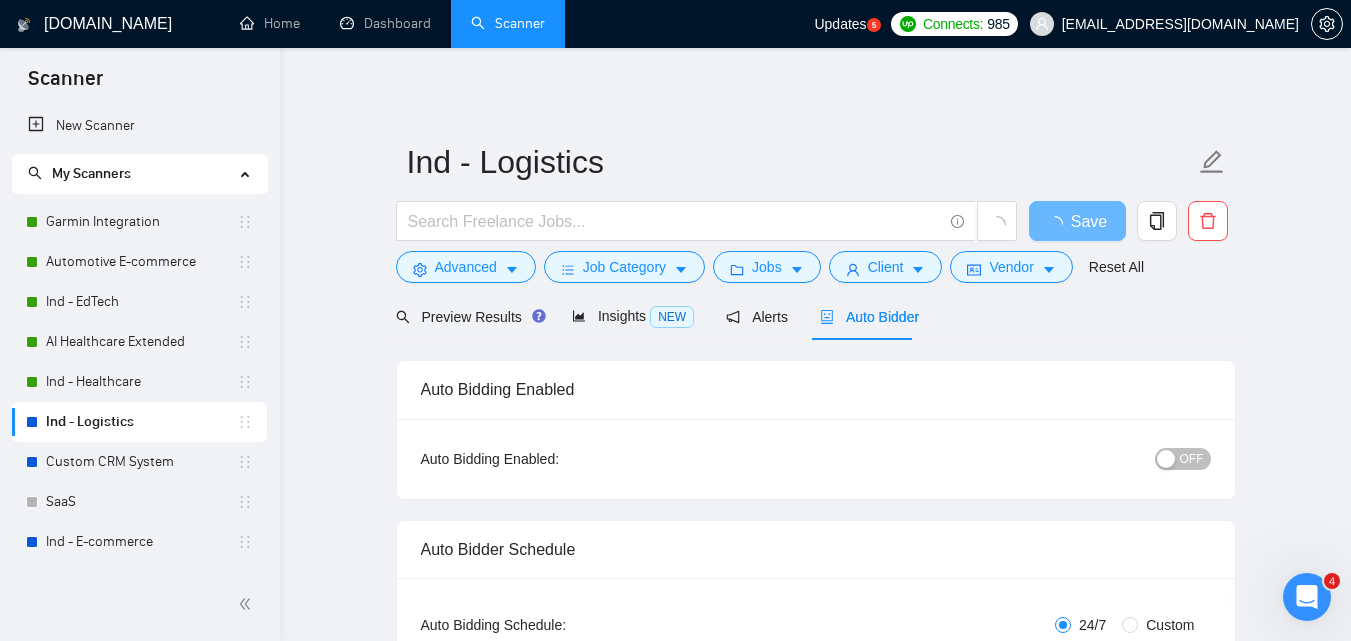 type 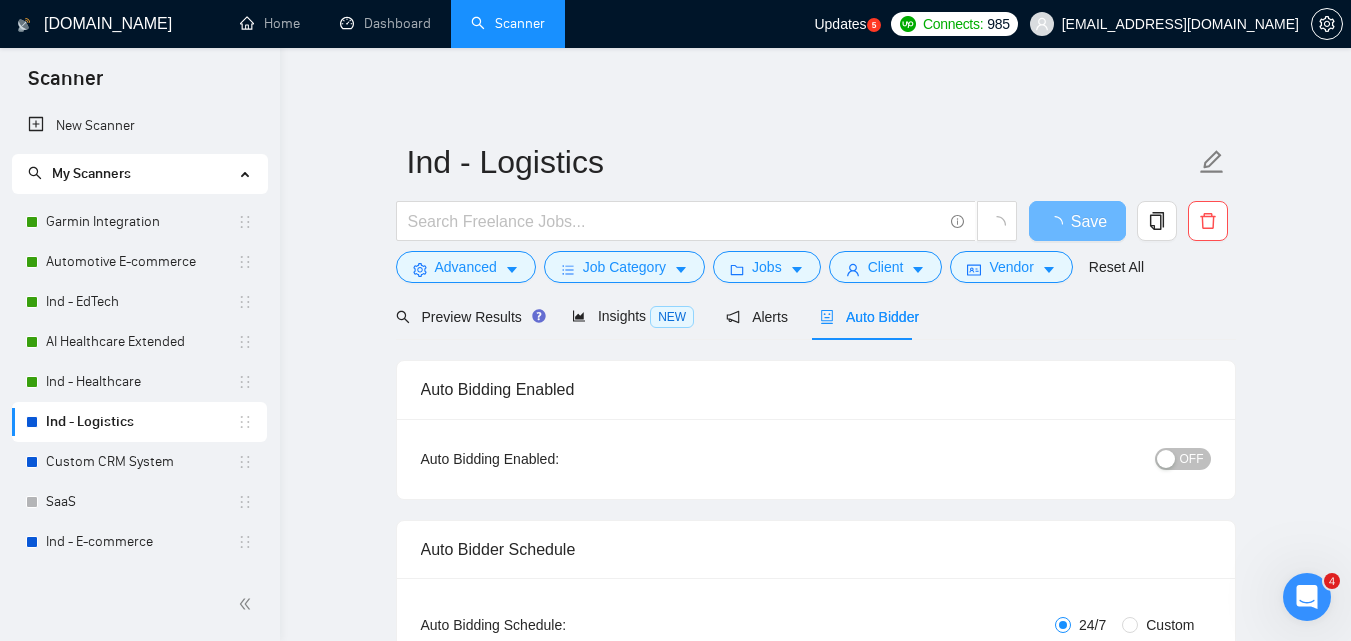 checkbox on "true" 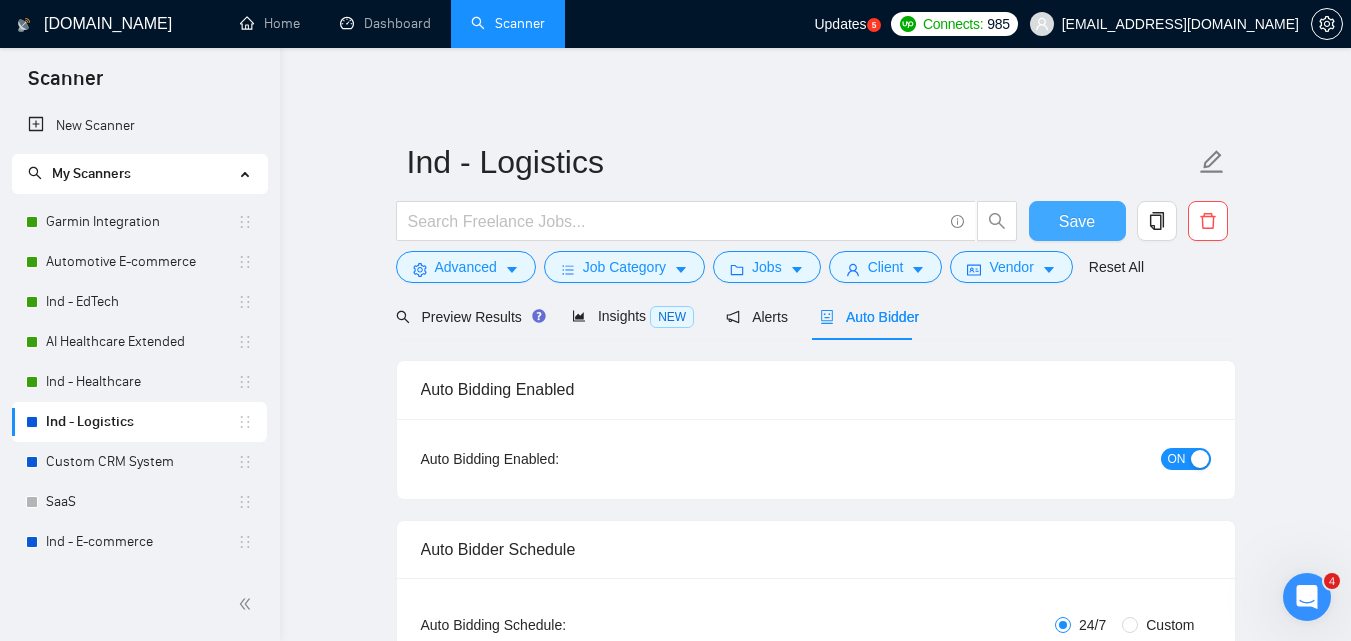 click on "Save" at bounding box center (1077, 221) 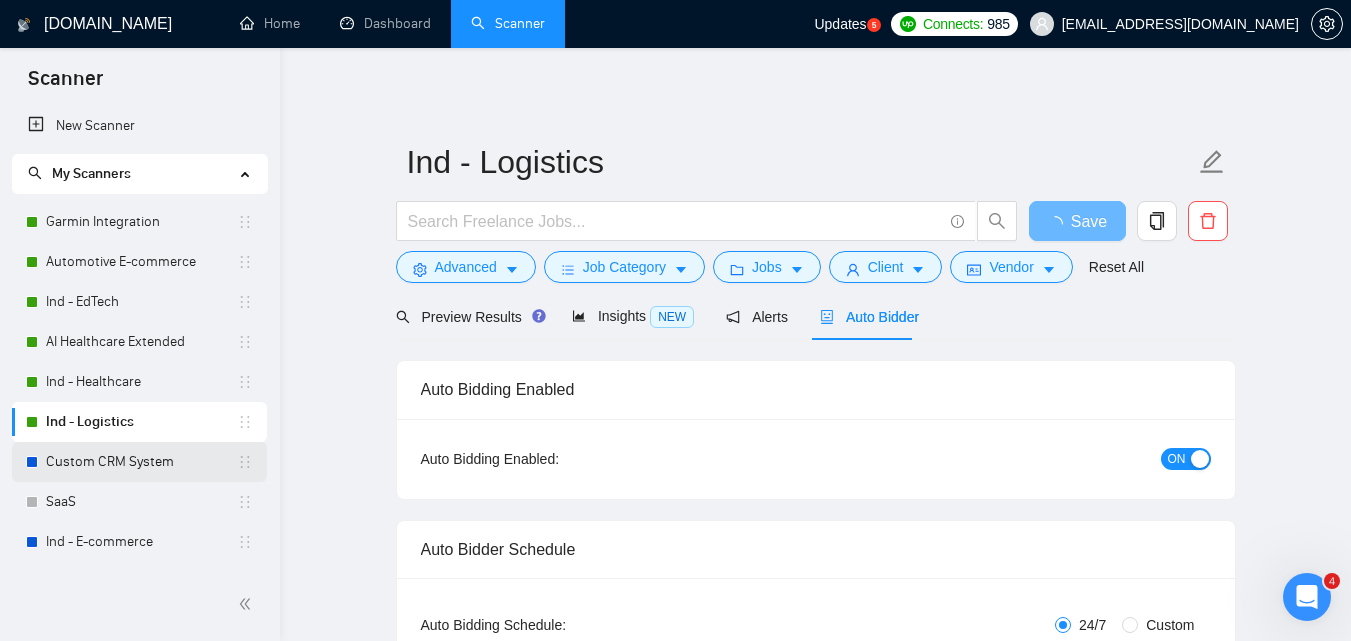 click on "Custom CRM System" at bounding box center [141, 462] 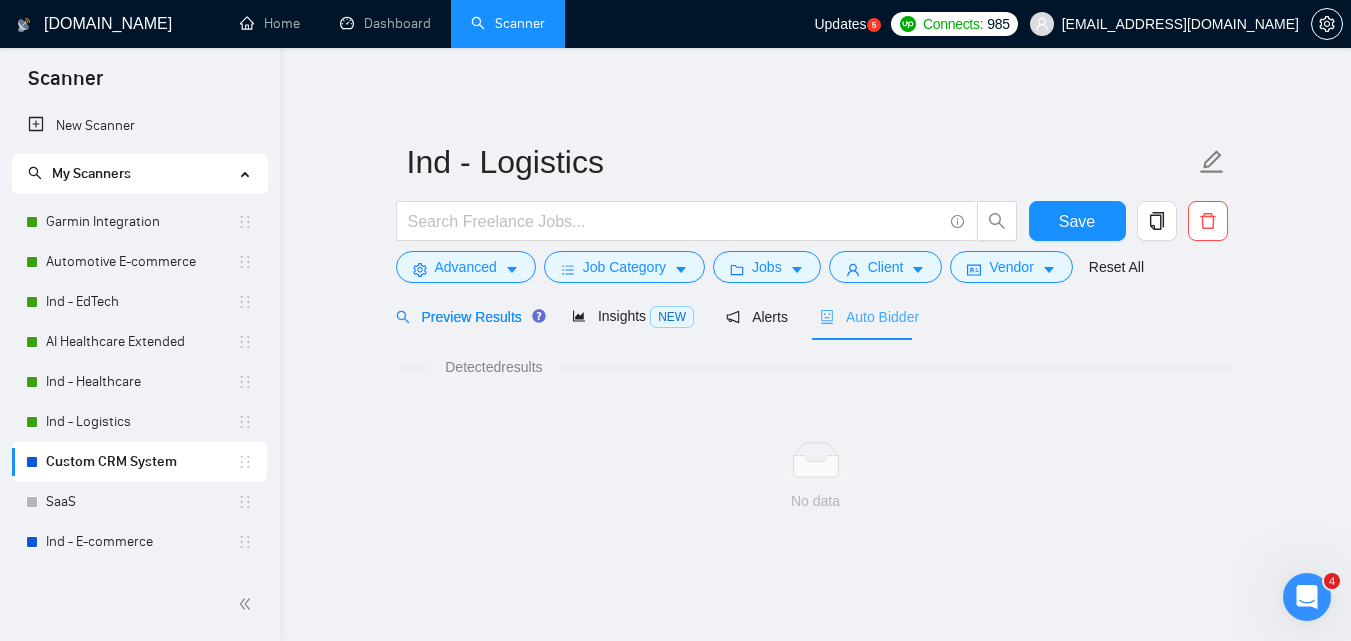 click on "Auto Bidder" at bounding box center (869, 316) 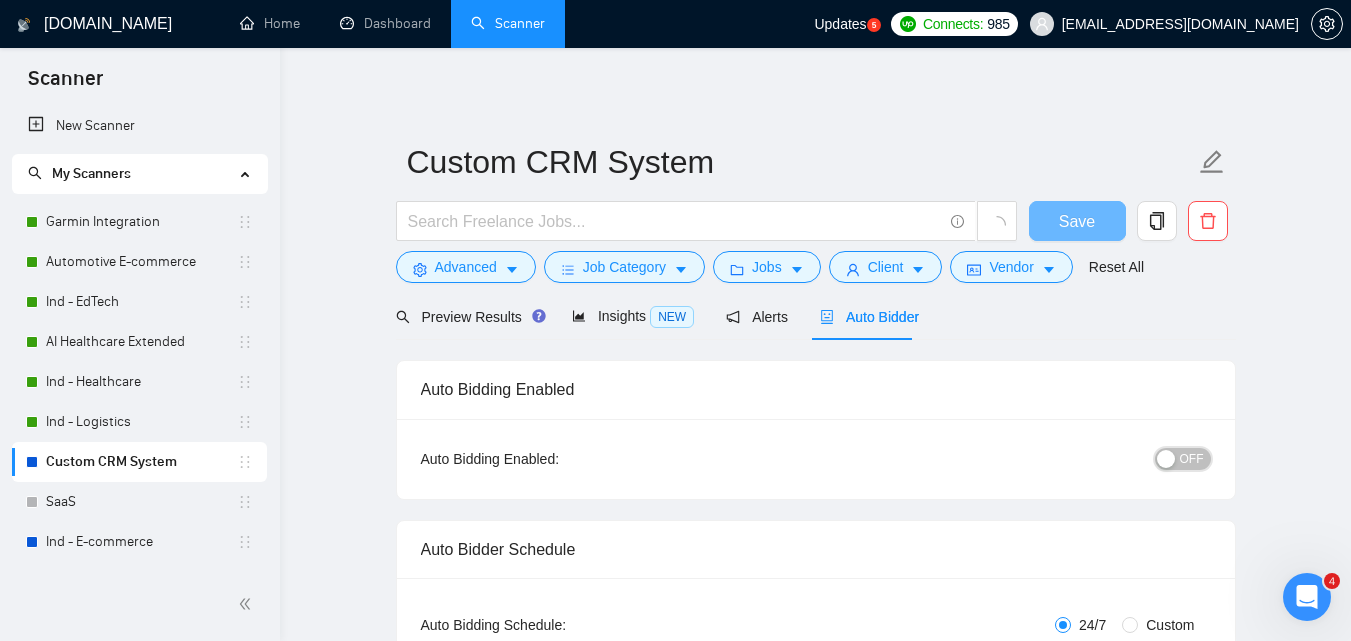 click on "OFF" at bounding box center [1192, 459] 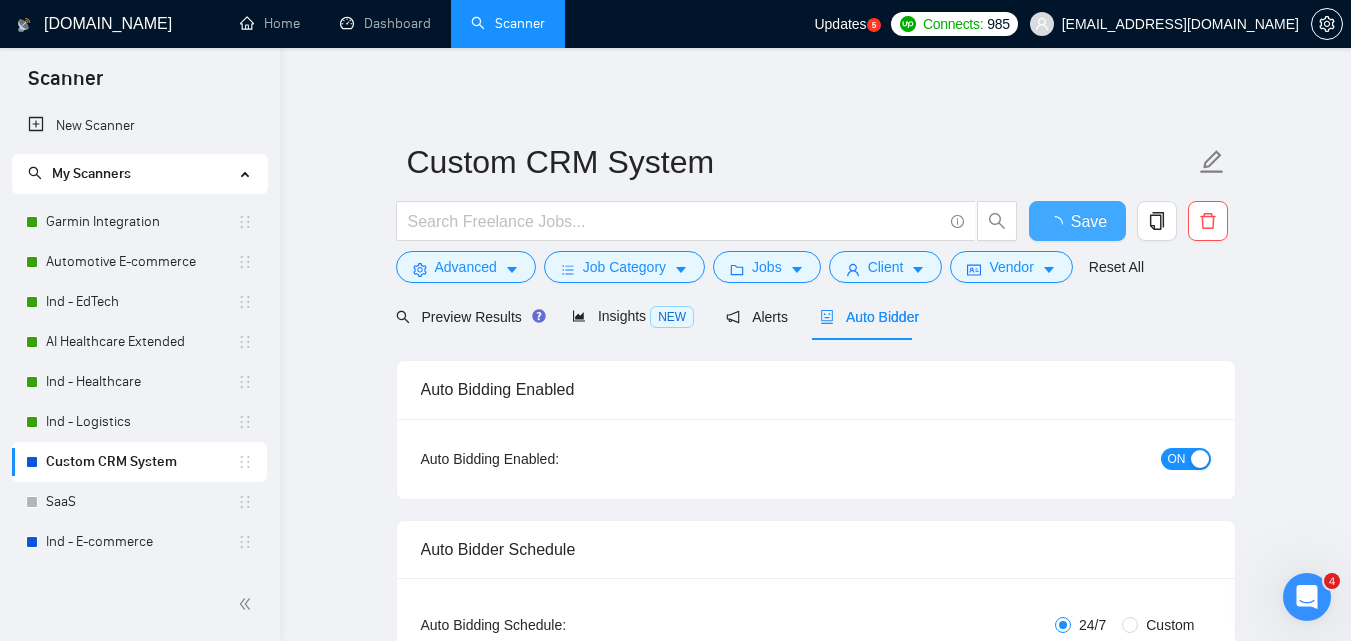 click on "Save" at bounding box center (1077, 221) 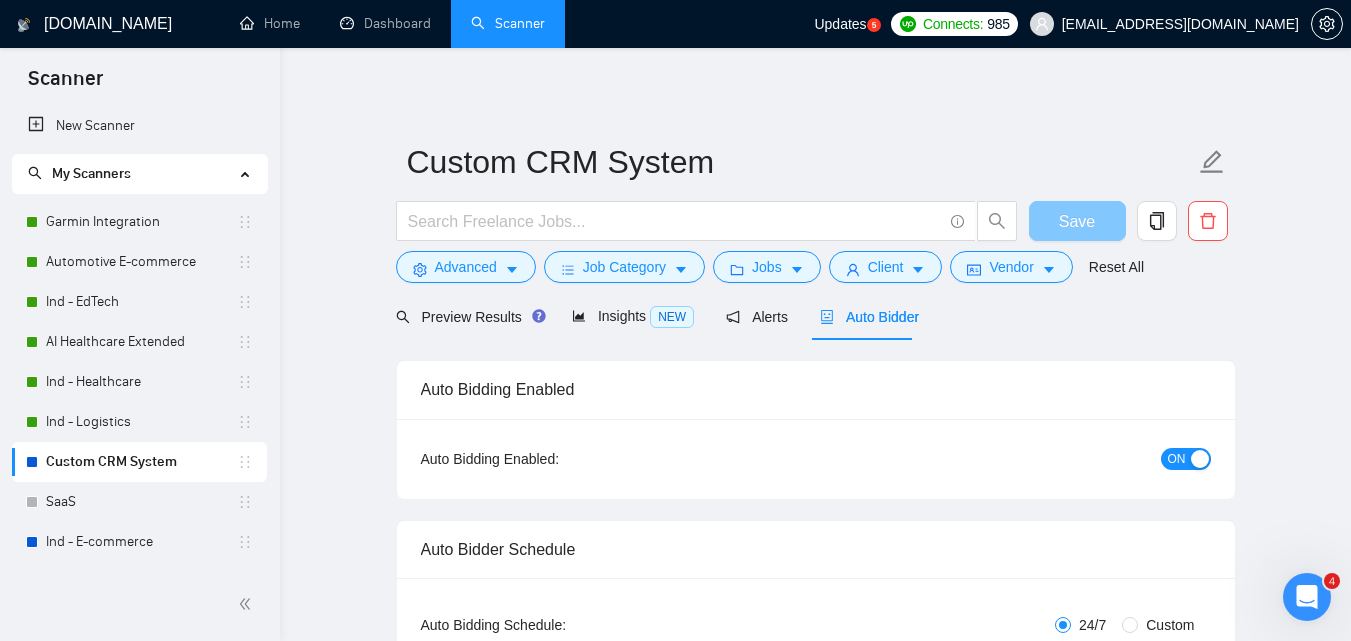 click on "SaaS" at bounding box center [141, 502] 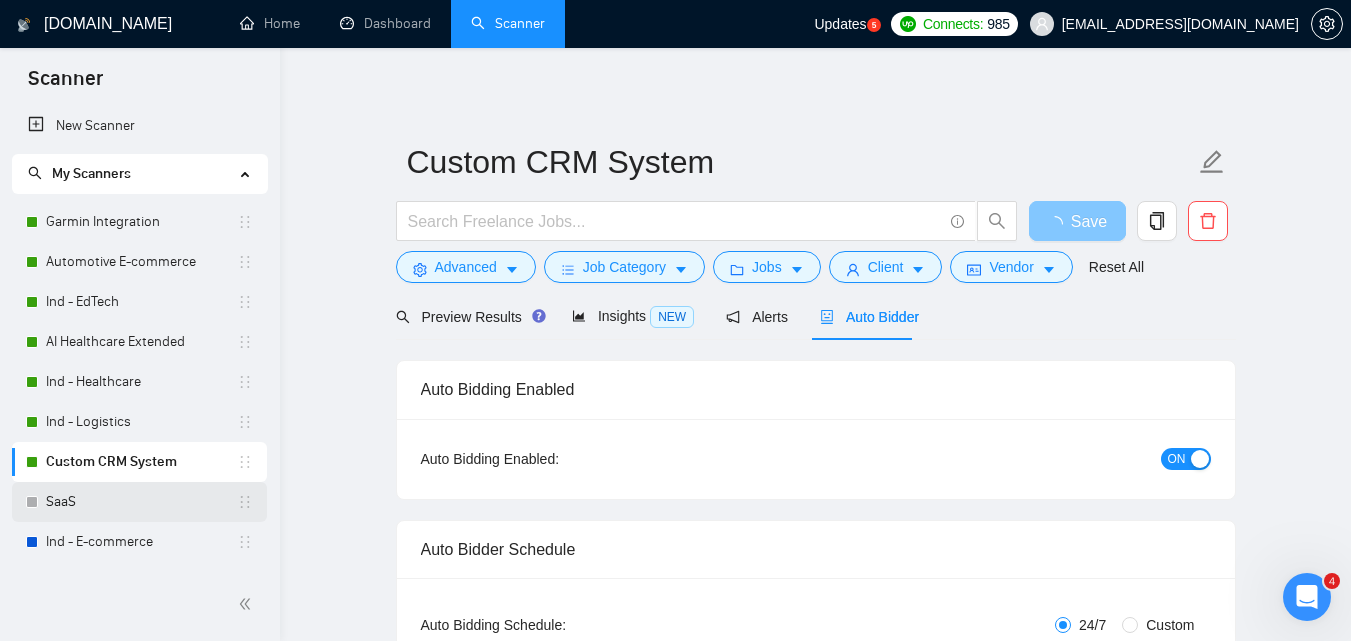 click on "SaaS" at bounding box center (141, 502) 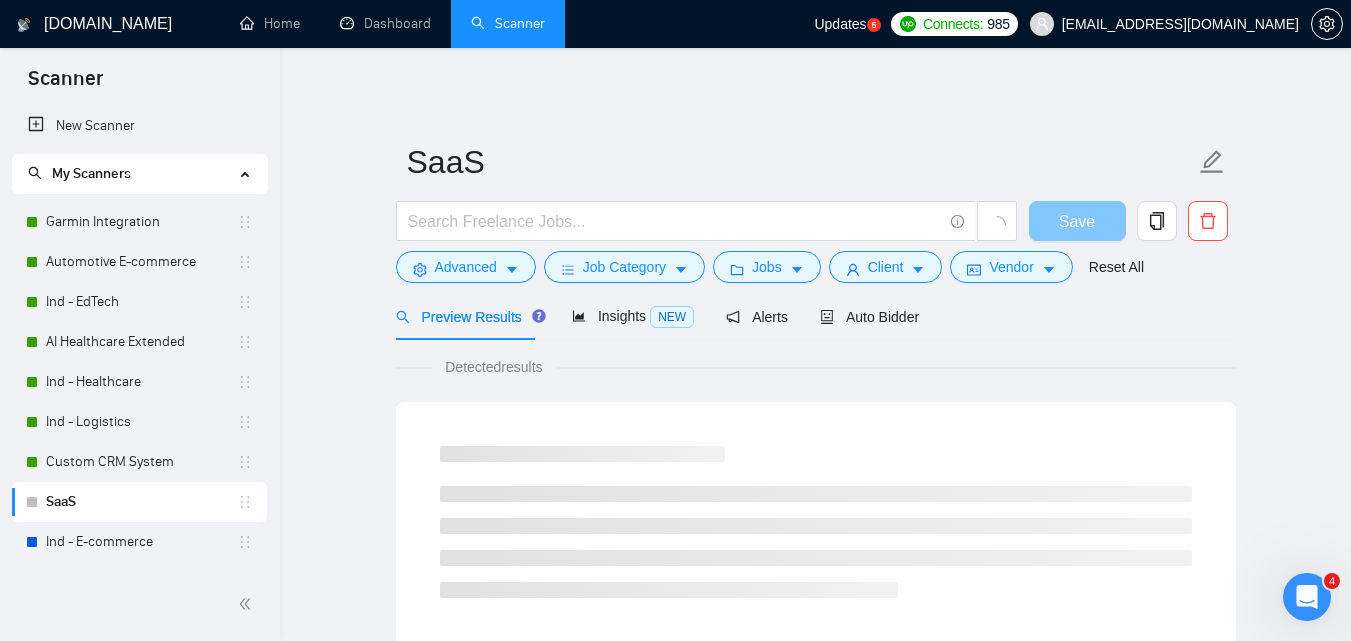 scroll, scrollTop: 114, scrollLeft: 0, axis: vertical 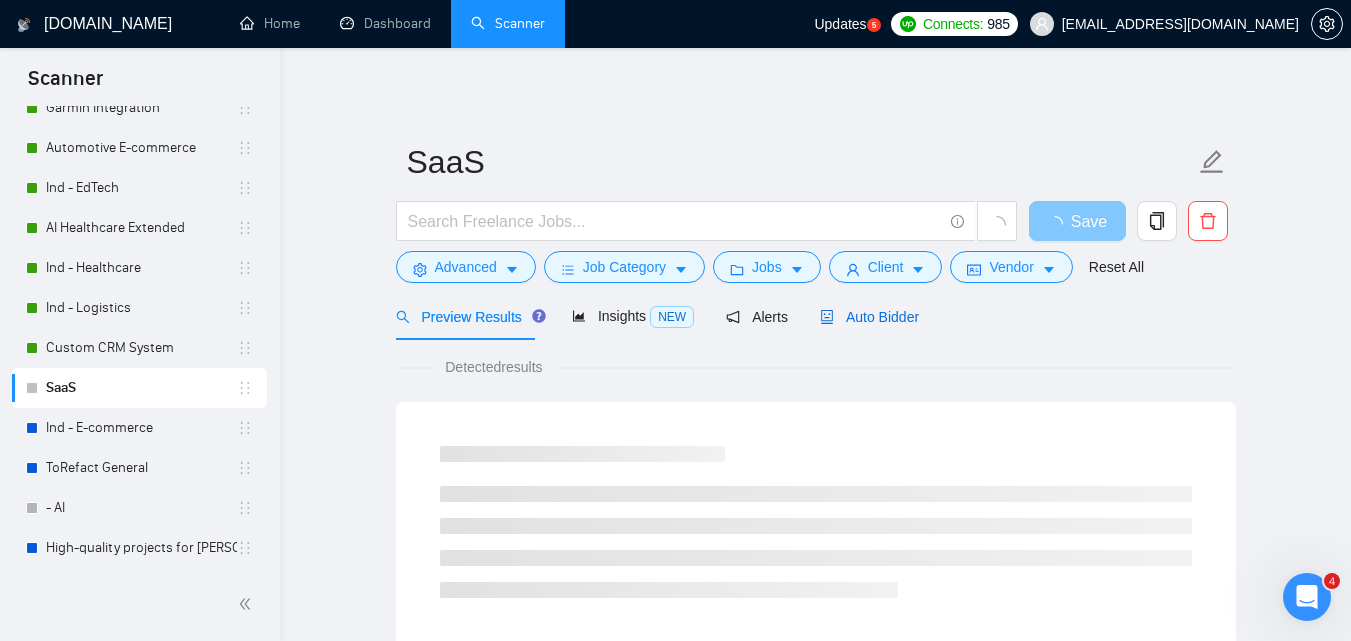 click on "Auto Bidder" at bounding box center [869, 317] 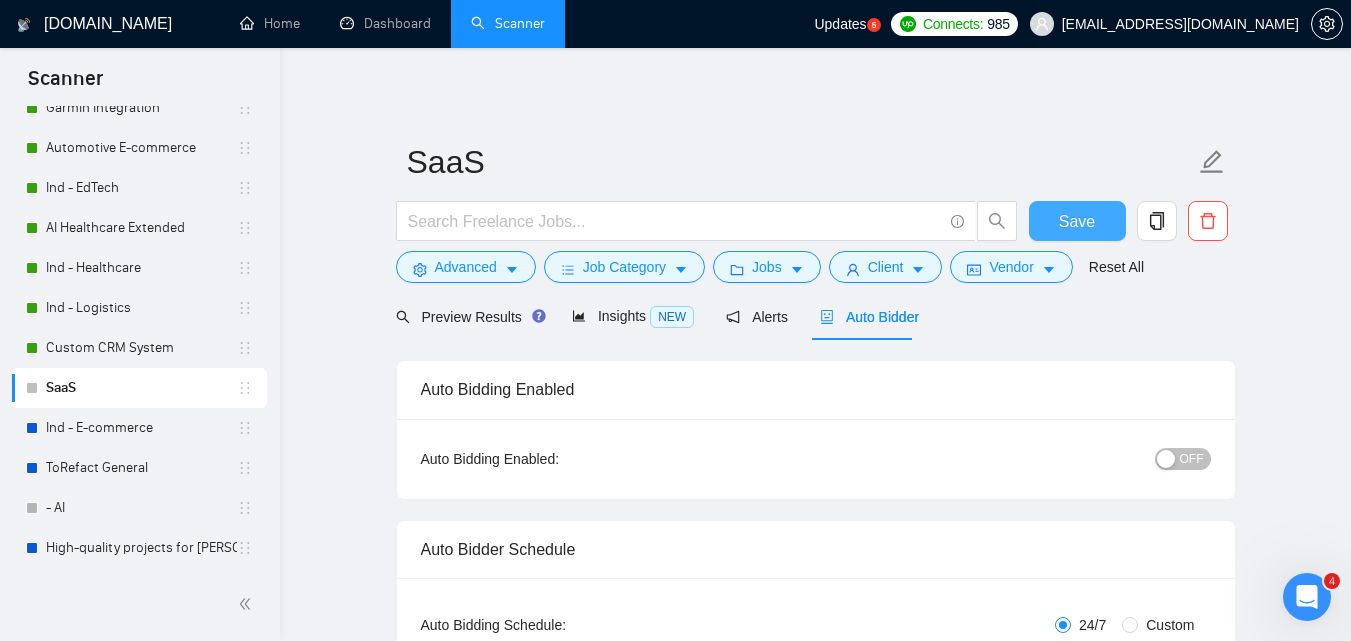 click on "OFF" at bounding box center (1192, 459) 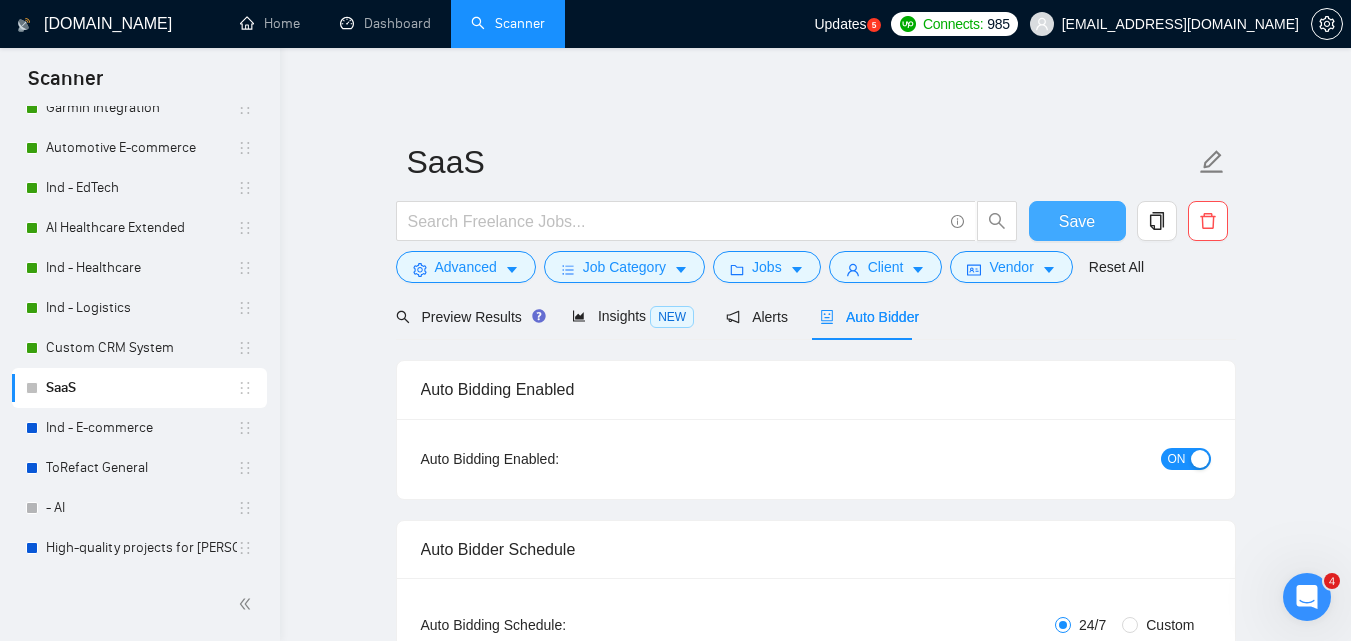 click on "Save" at bounding box center [1077, 221] 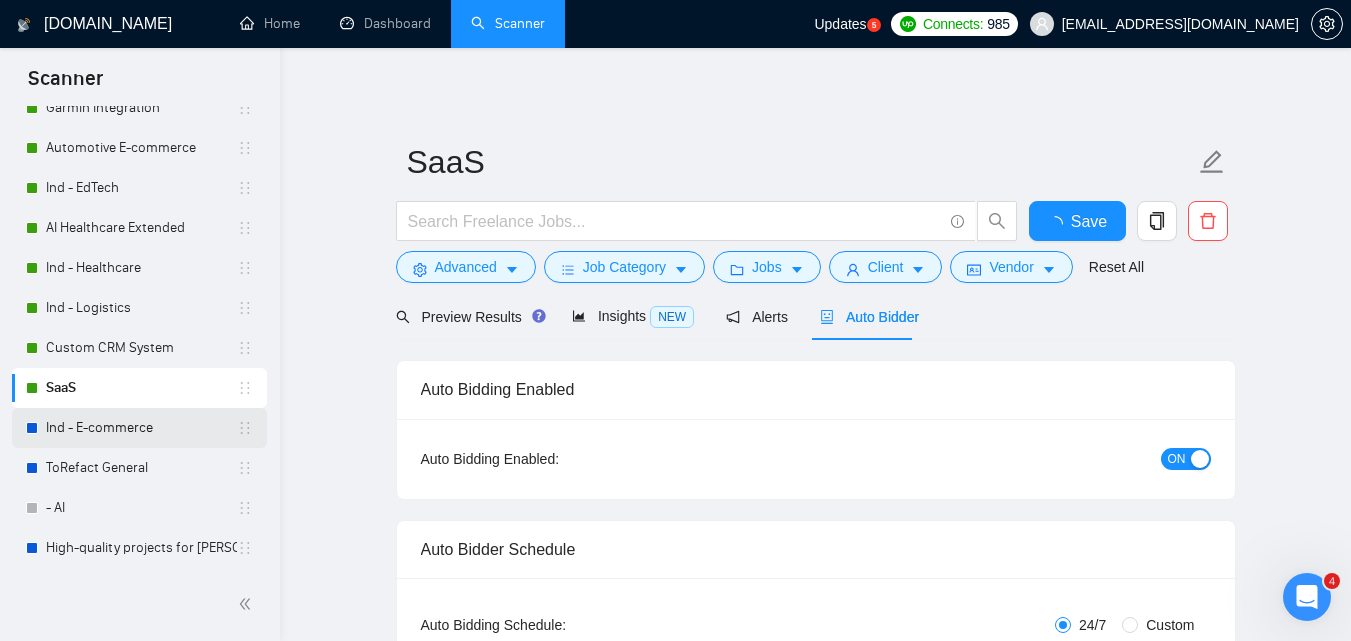 click on "Ind - E-commerce" at bounding box center [141, 428] 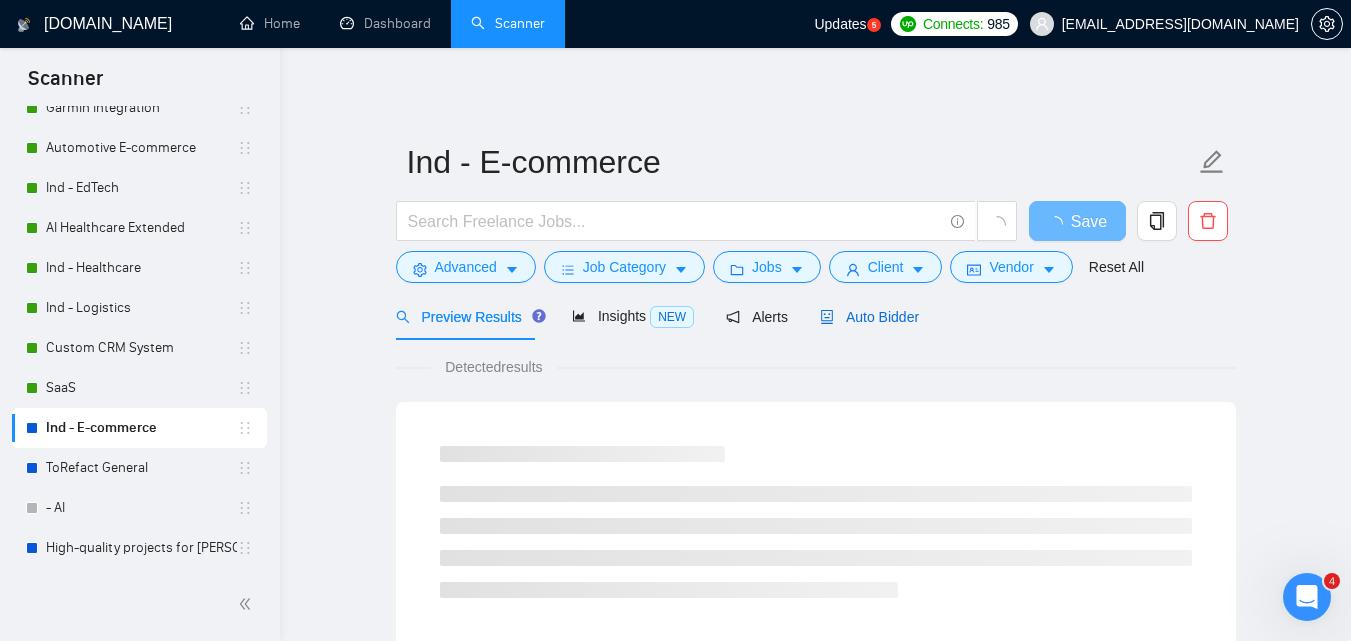 click on "Auto Bidder" at bounding box center [869, 317] 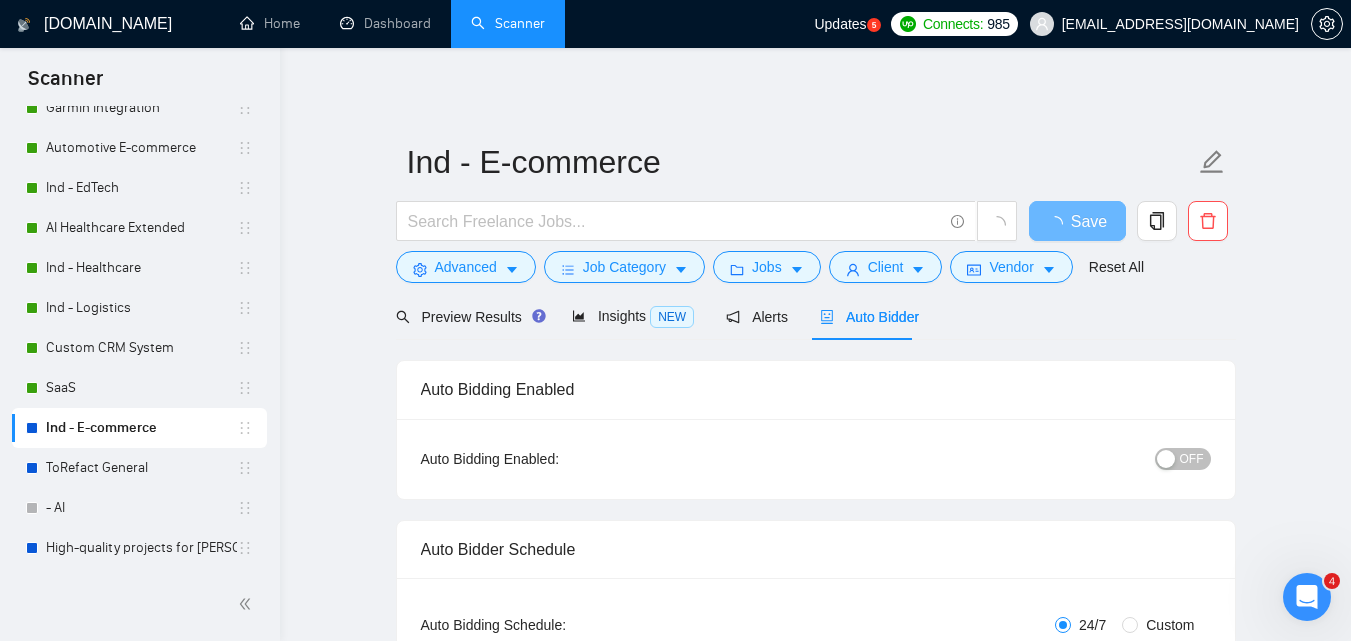 type 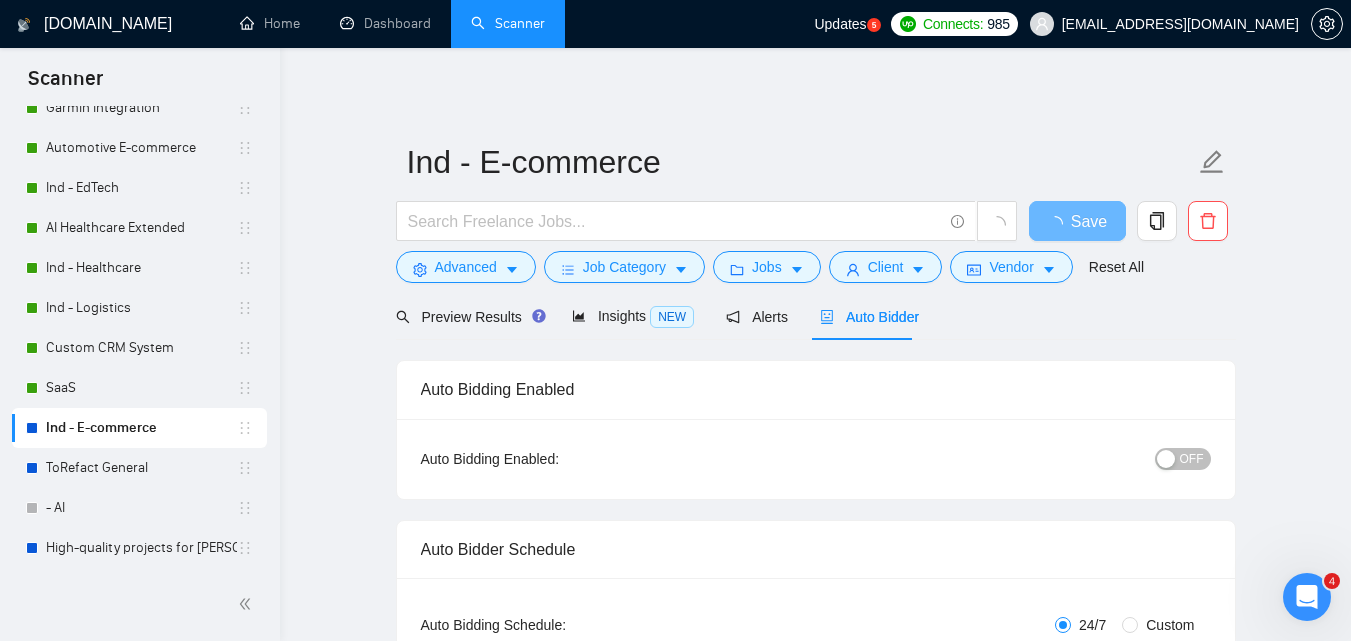 checkbox on "true" 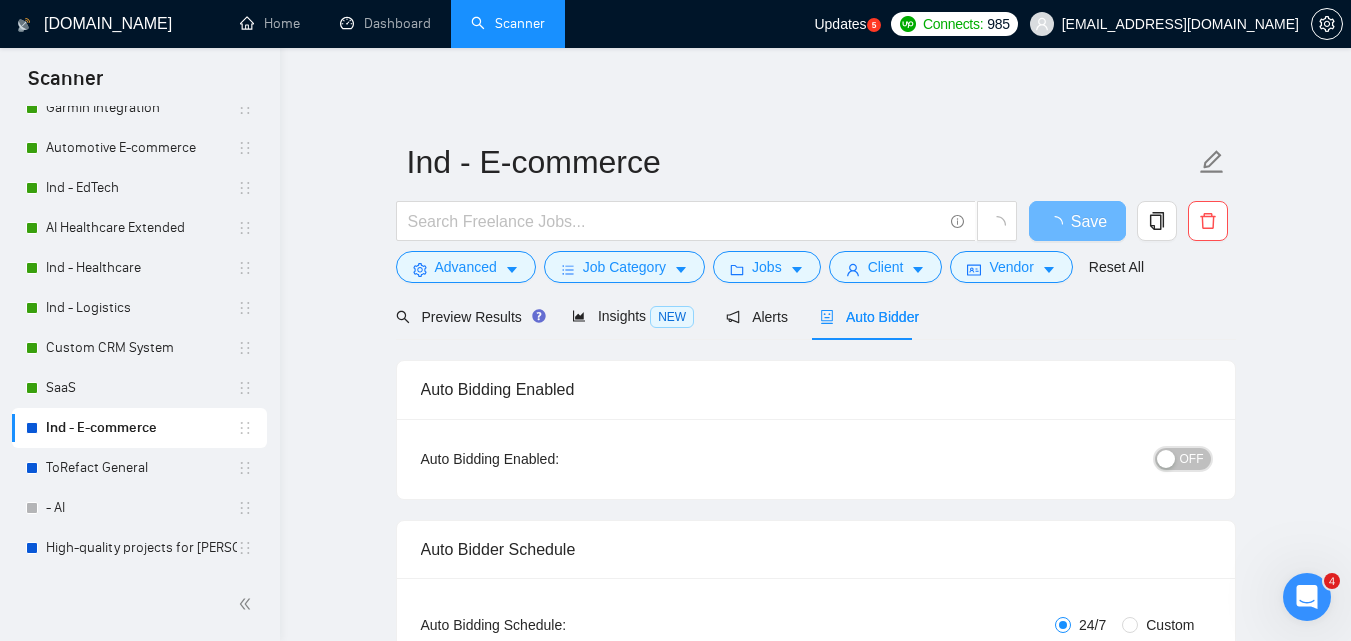 click on "OFF" at bounding box center (1192, 459) 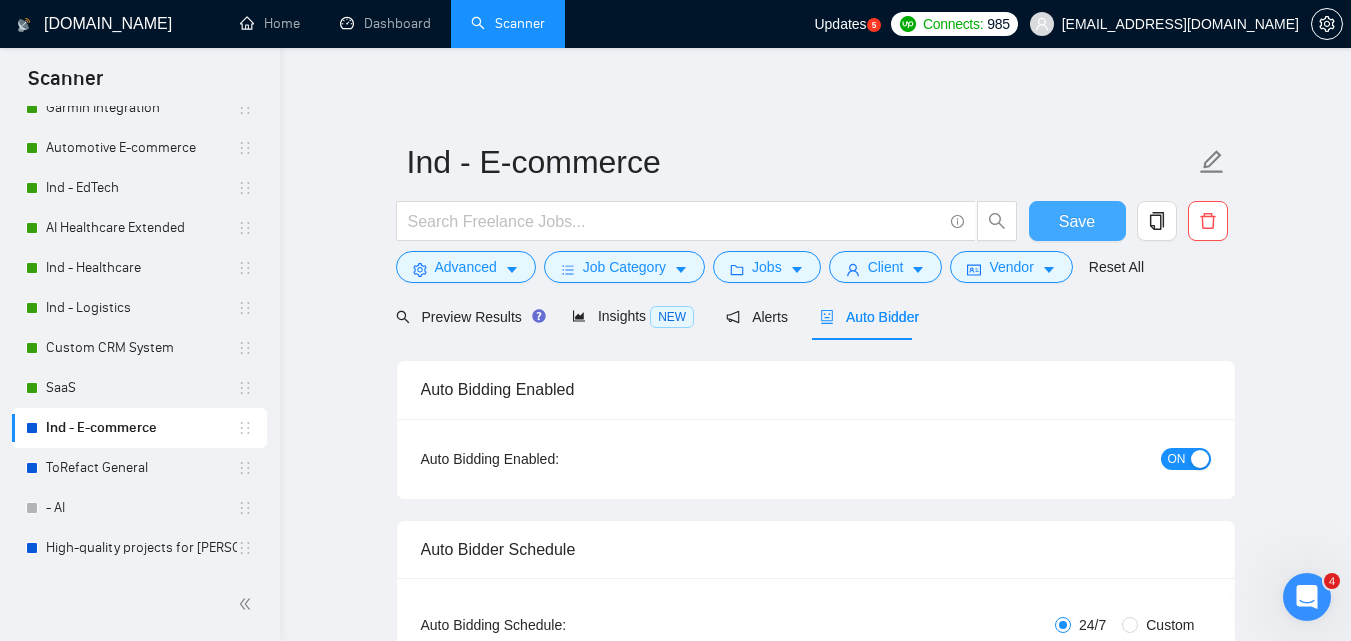 click on "Save" at bounding box center (1077, 221) 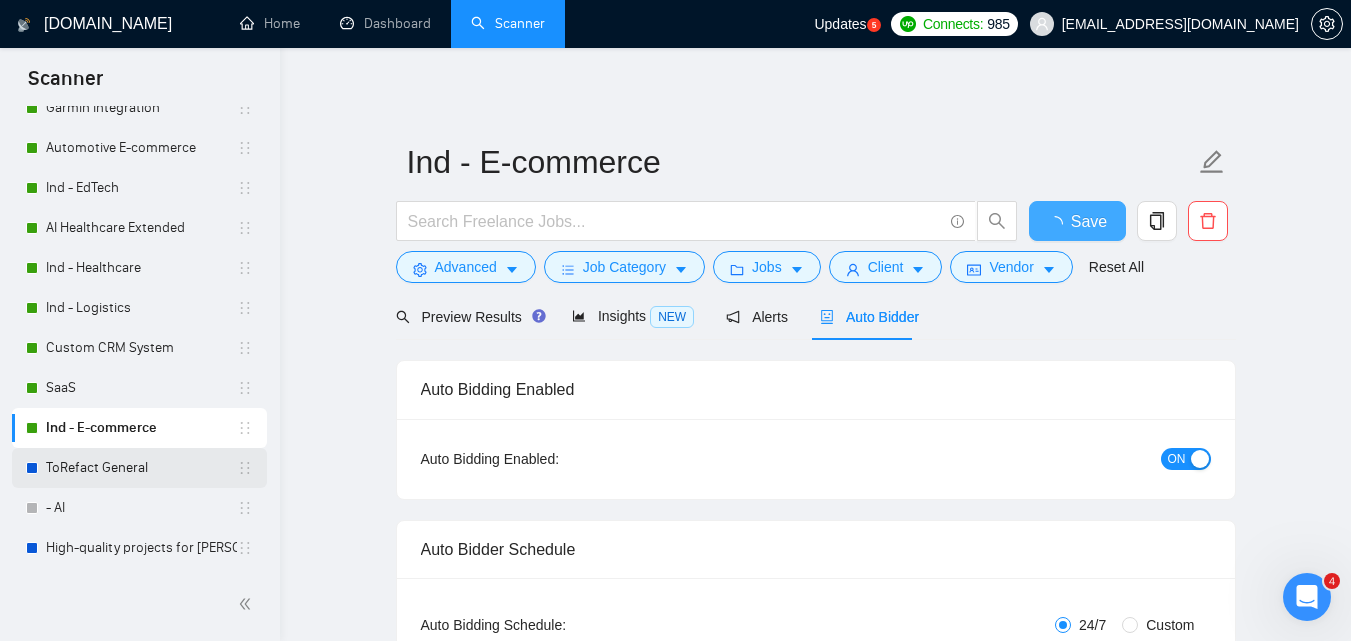 type 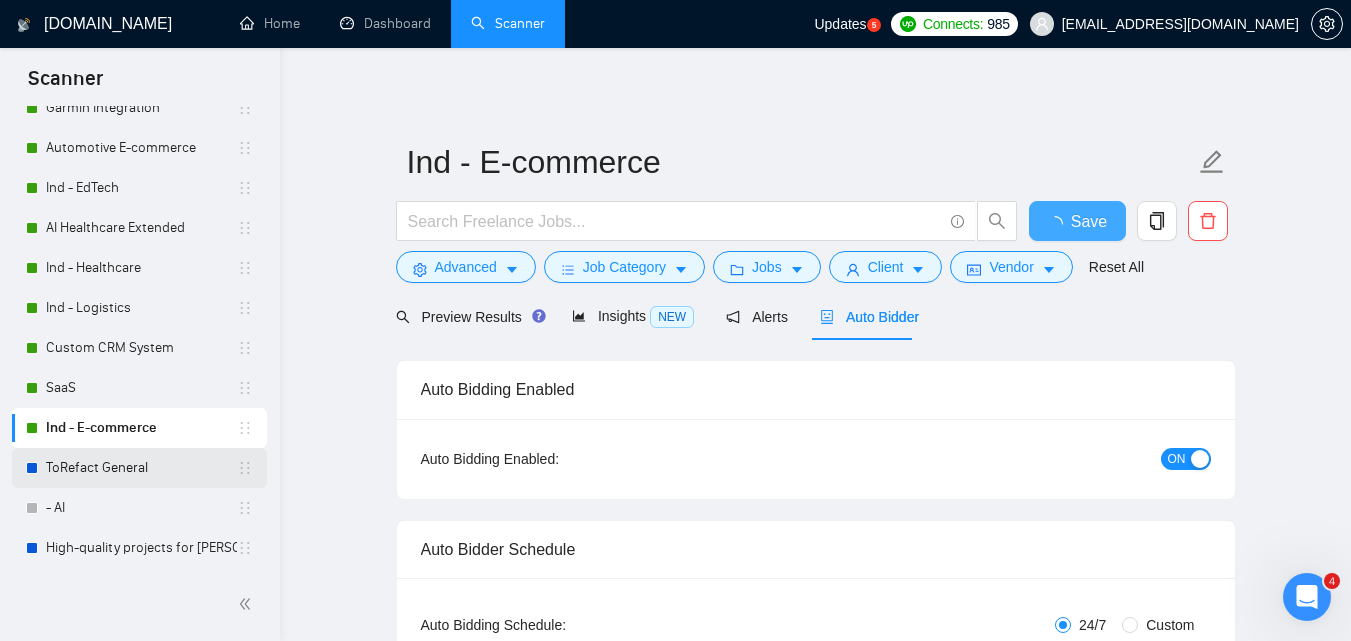 click on "ToRefact General" at bounding box center [141, 468] 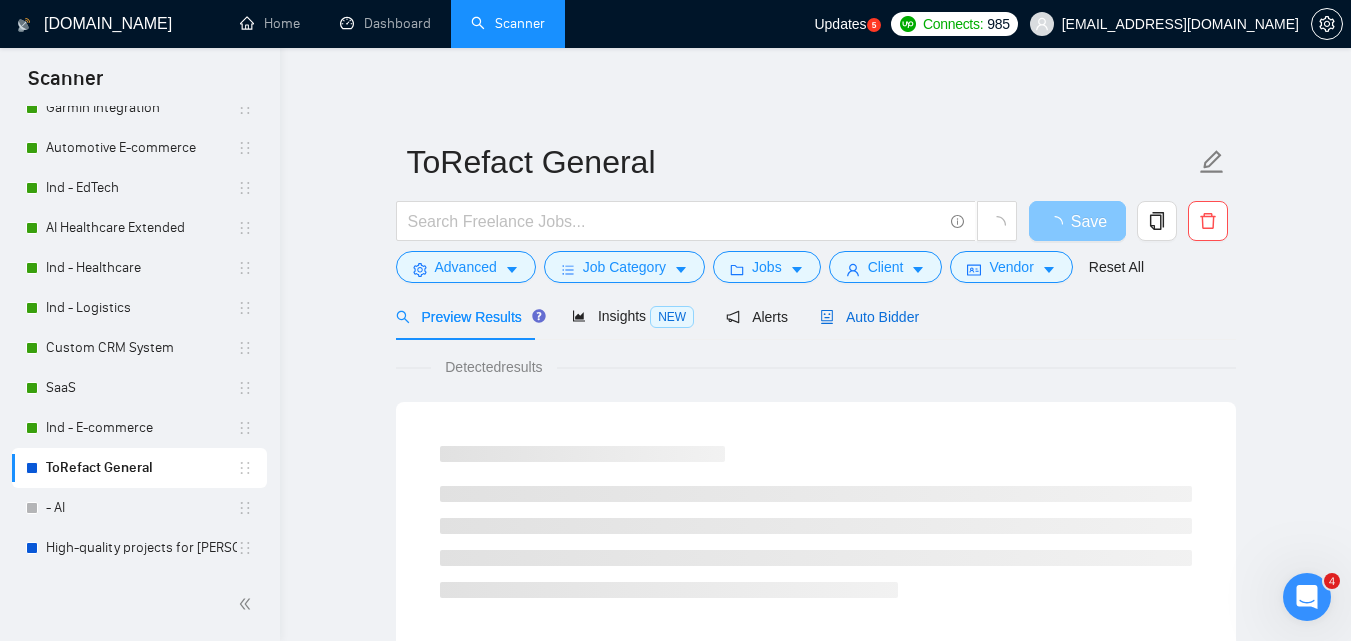 click on "Auto Bidder" at bounding box center [869, 317] 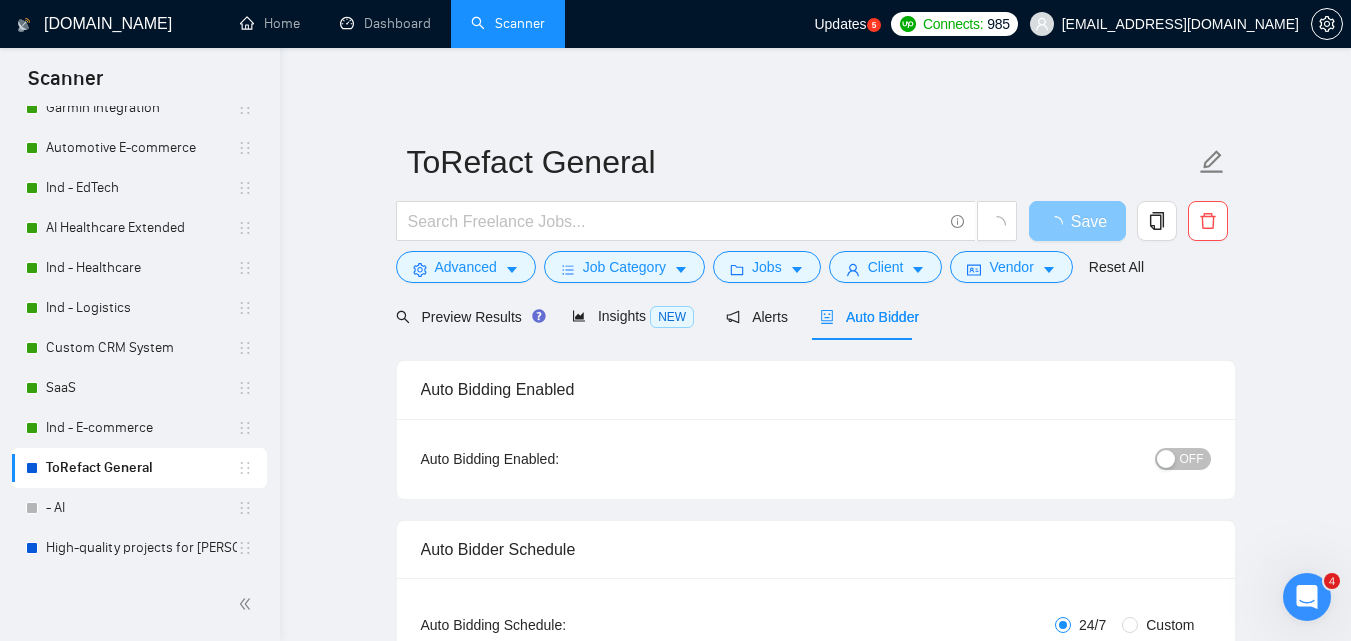 type 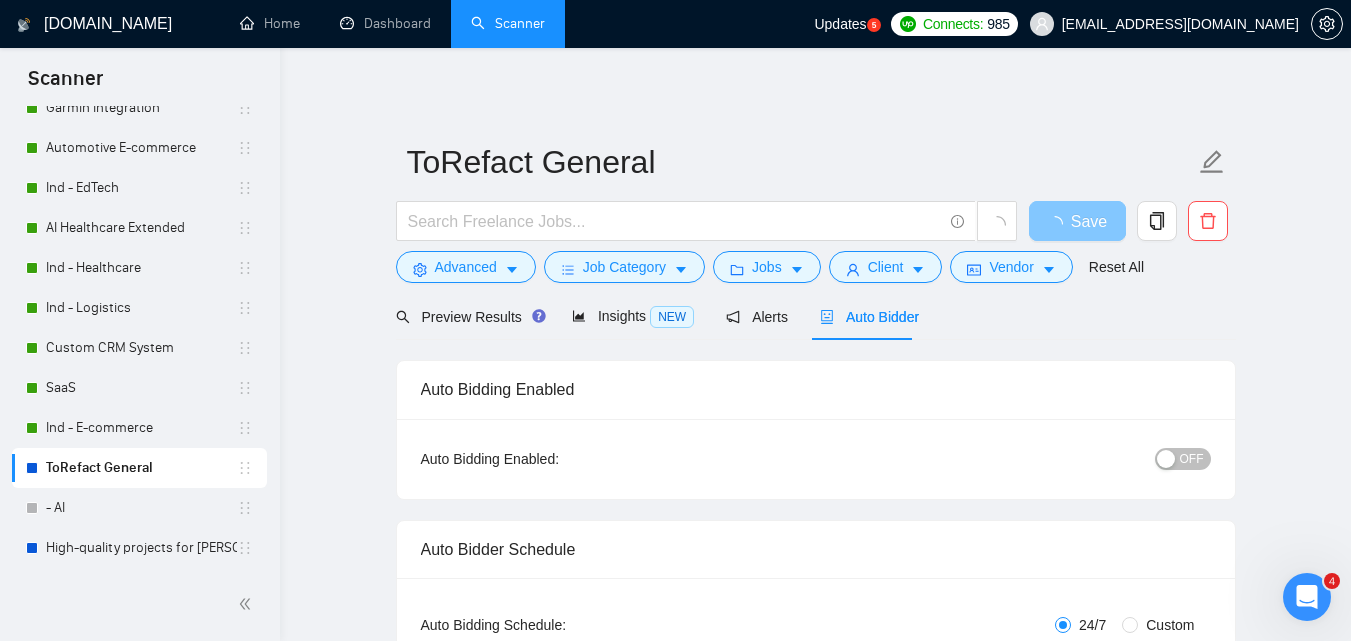 checkbox on "true" 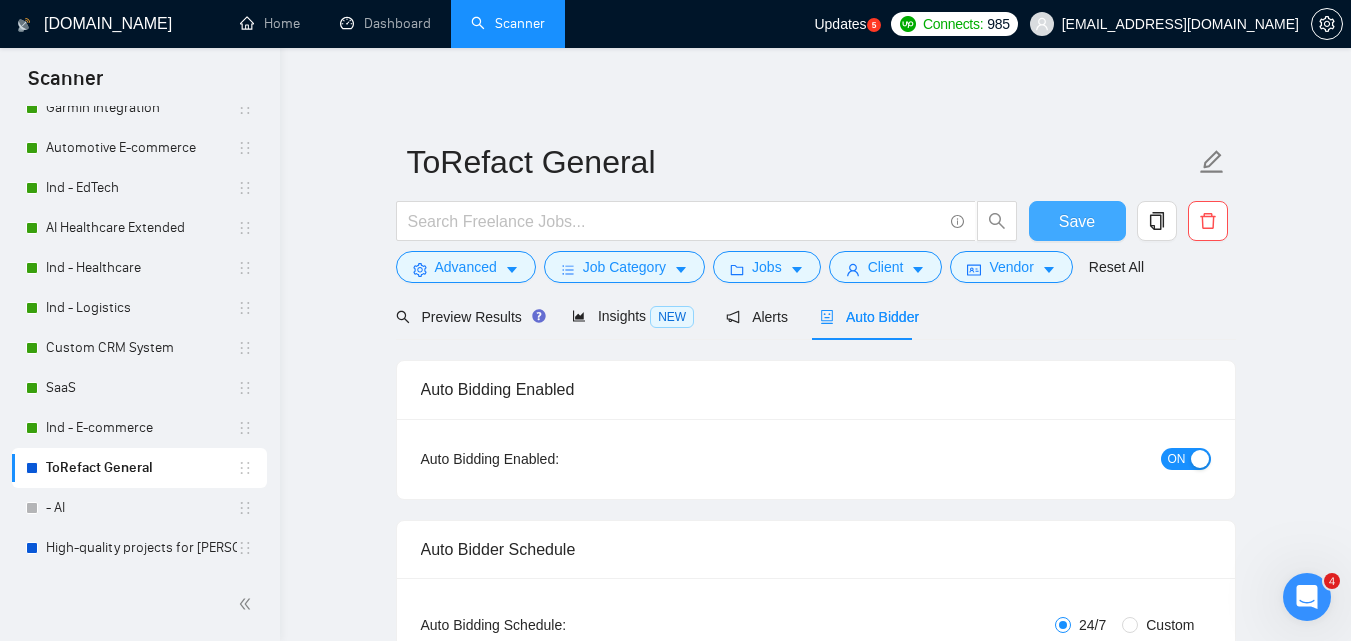 click on "Save" at bounding box center (1077, 221) 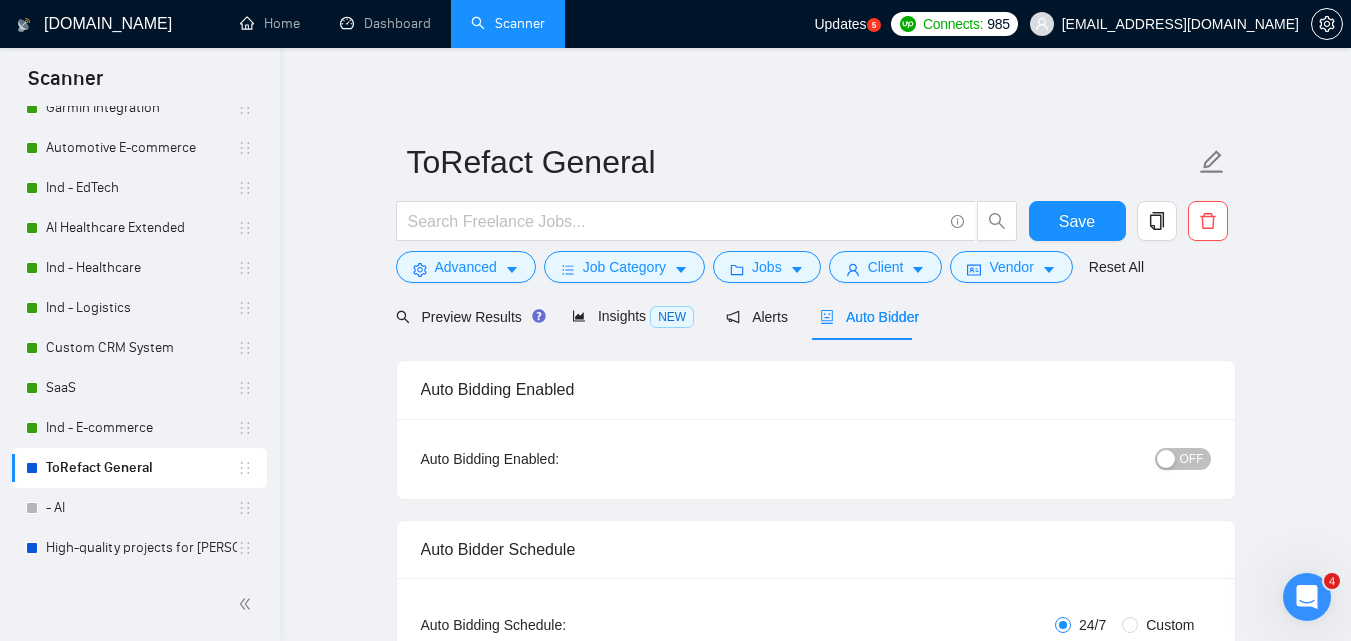 click on "OFF" at bounding box center [1183, 459] 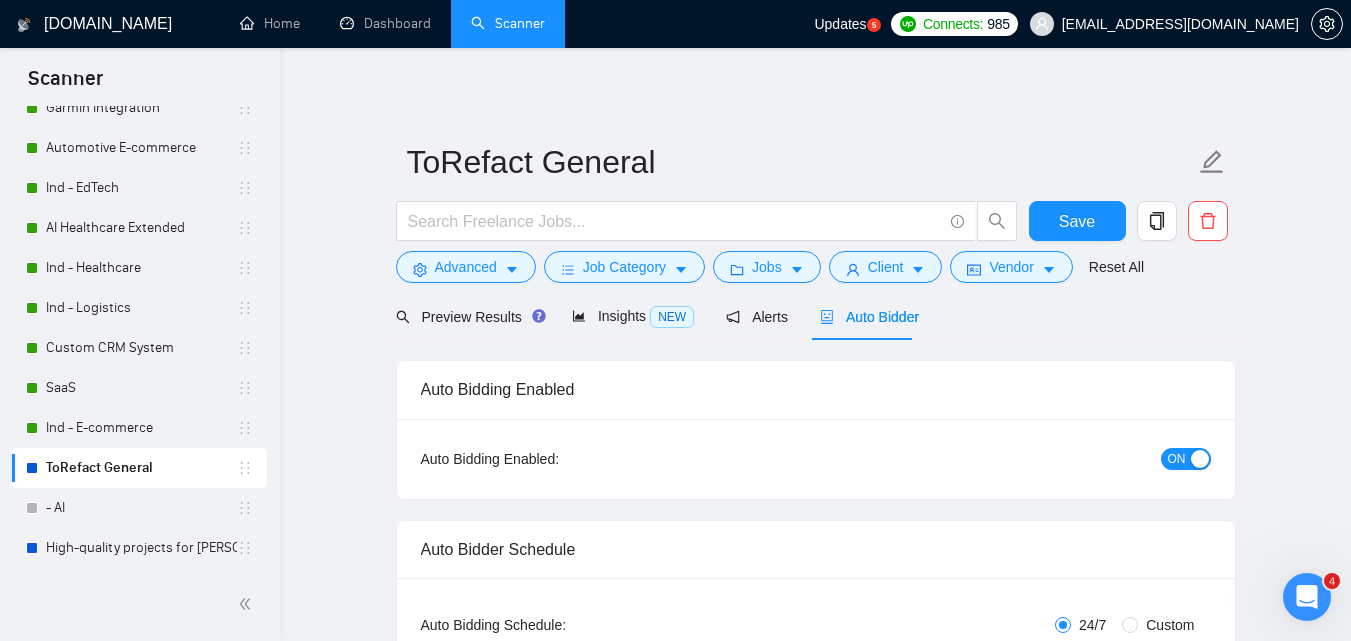 click on "ON" at bounding box center (1177, 459) 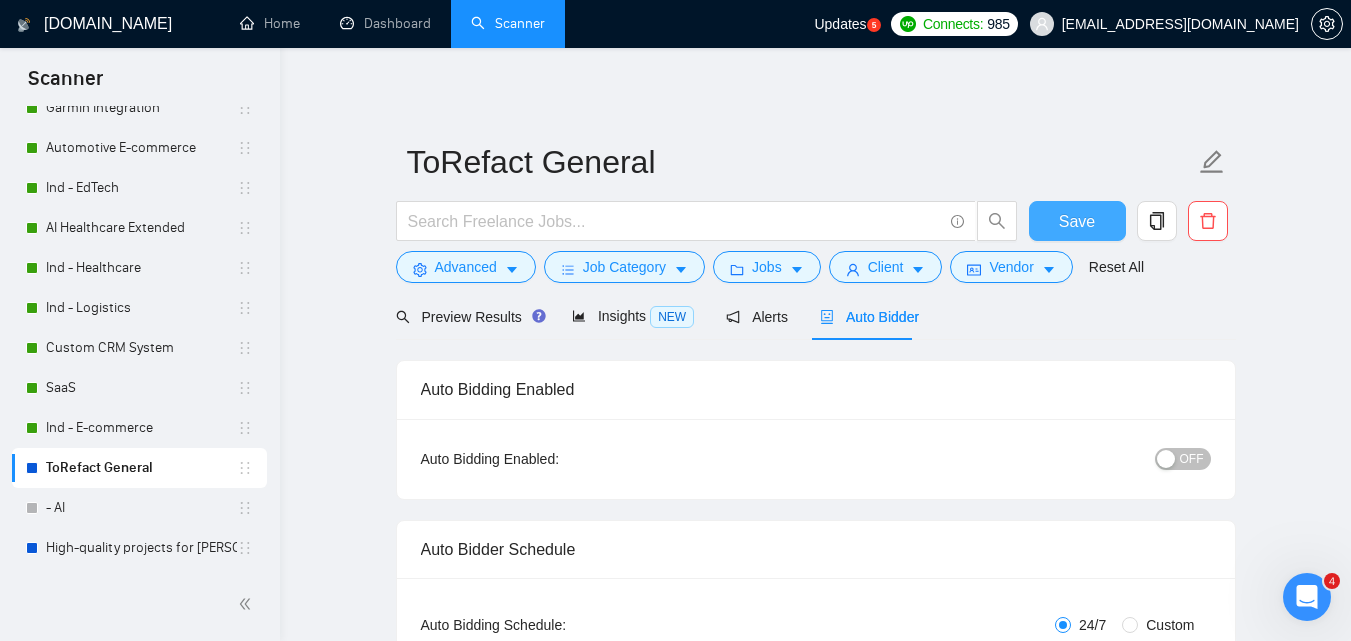 click on "Save" at bounding box center (1077, 221) 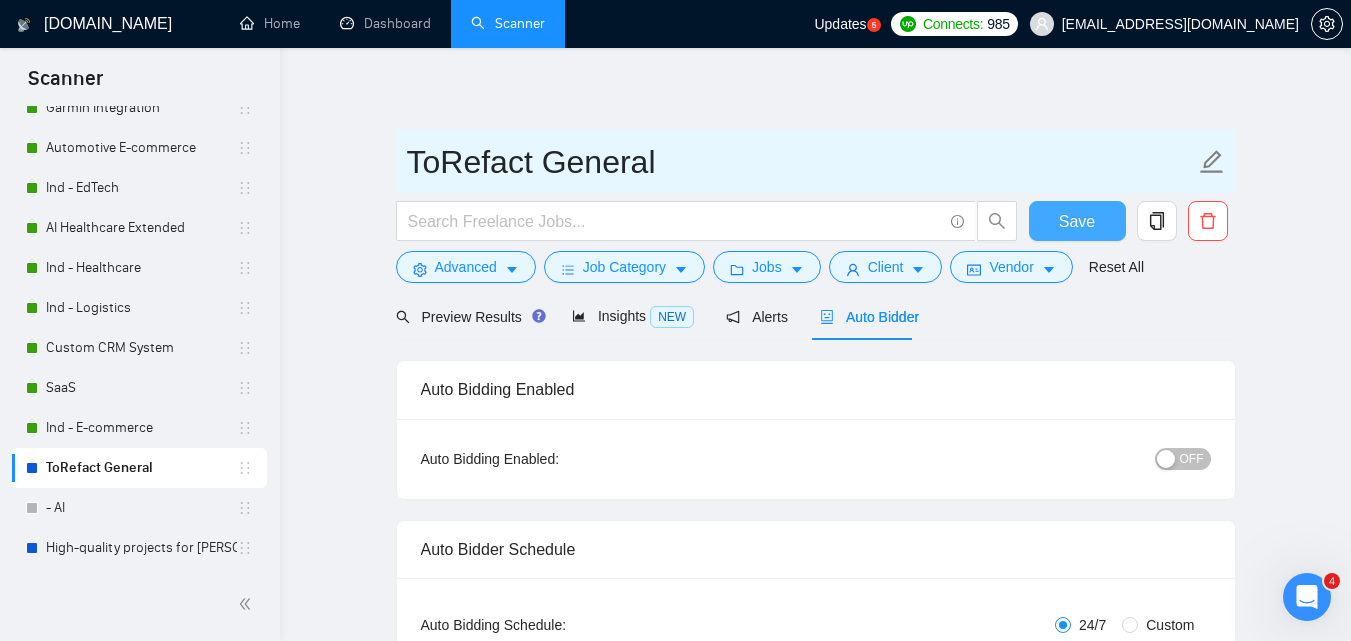 type 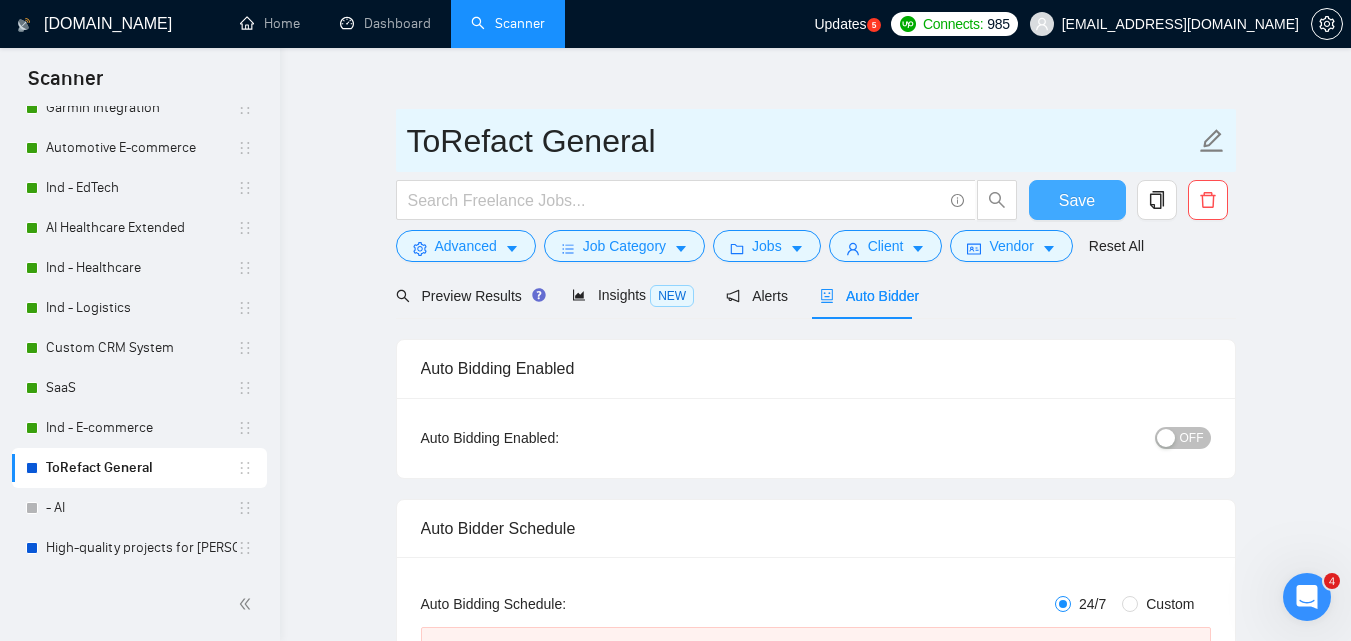 scroll, scrollTop: 0, scrollLeft: 0, axis: both 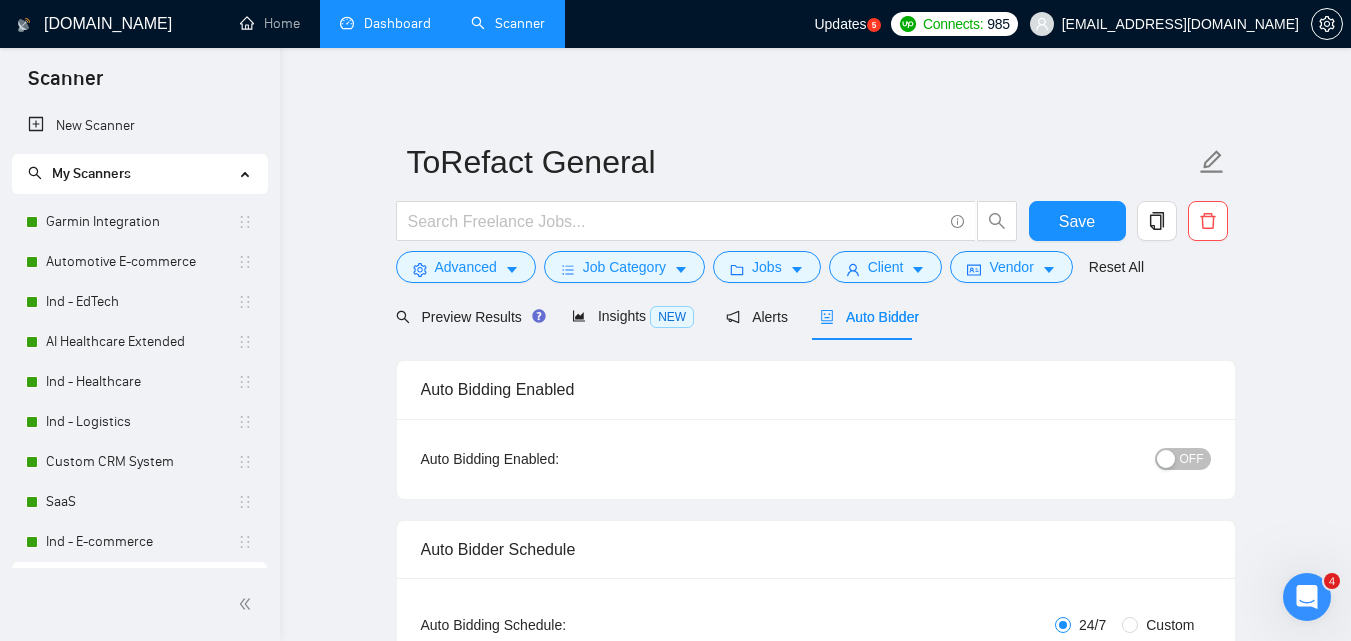 click on "Dashboard" at bounding box center [385, 23] 